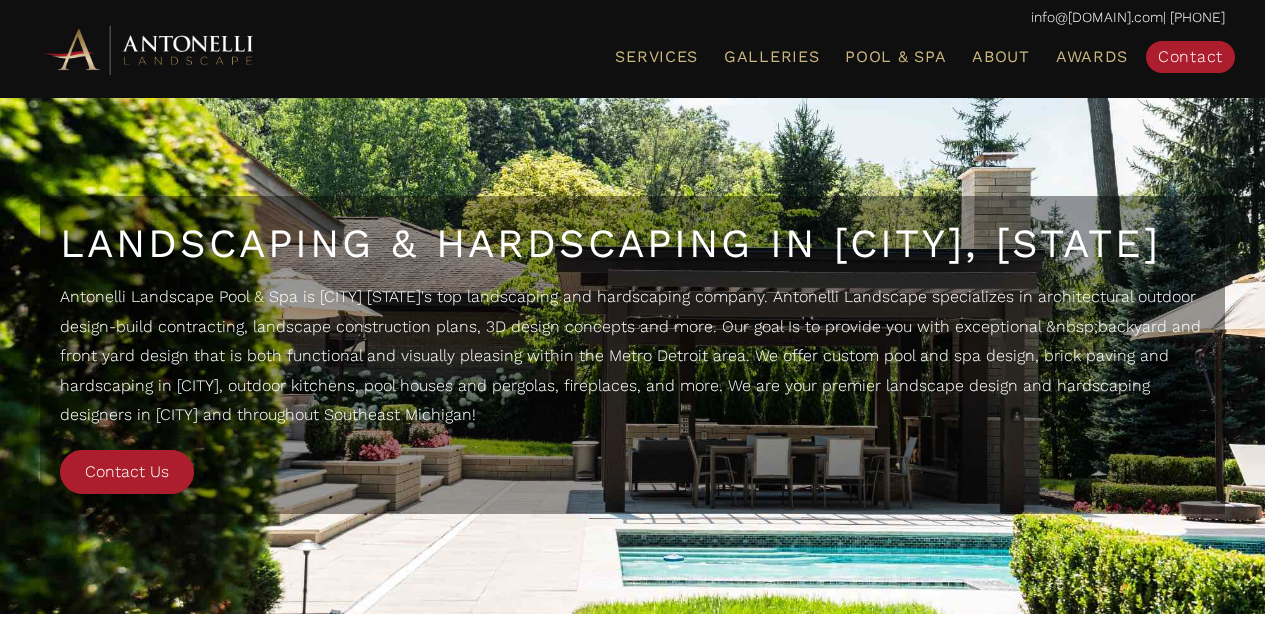 scroll, scrollTop: 0, scrollLeft: 0, axis: both 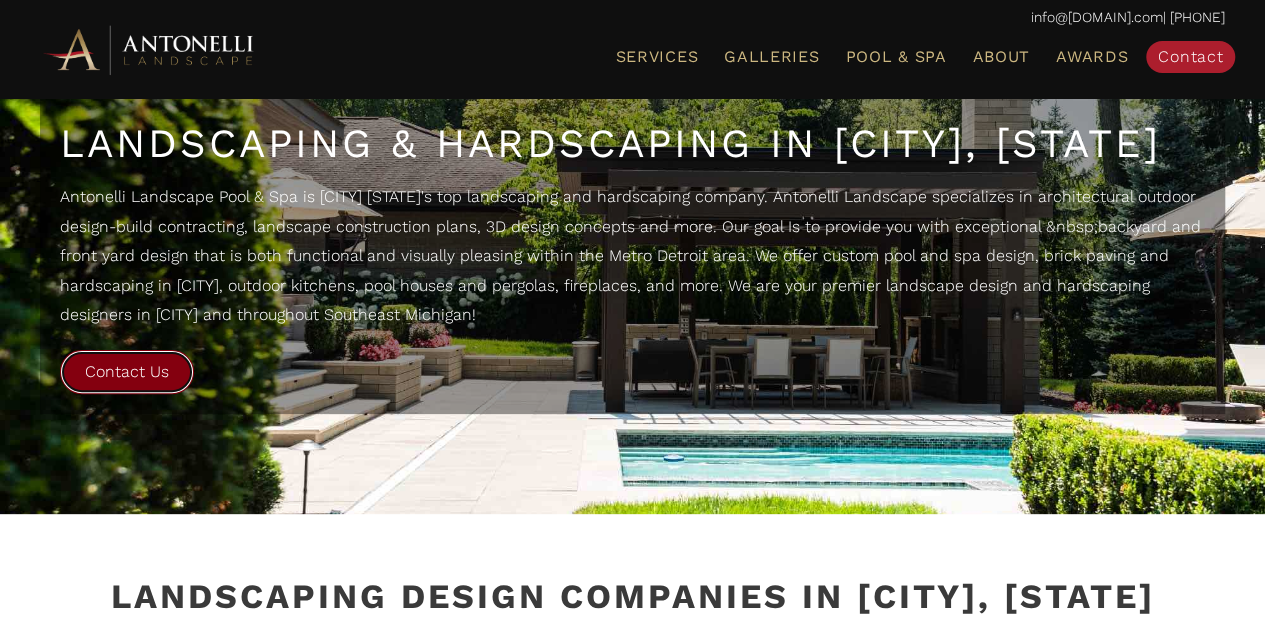 click on "Contact Us" at bounding box center [127, 371] 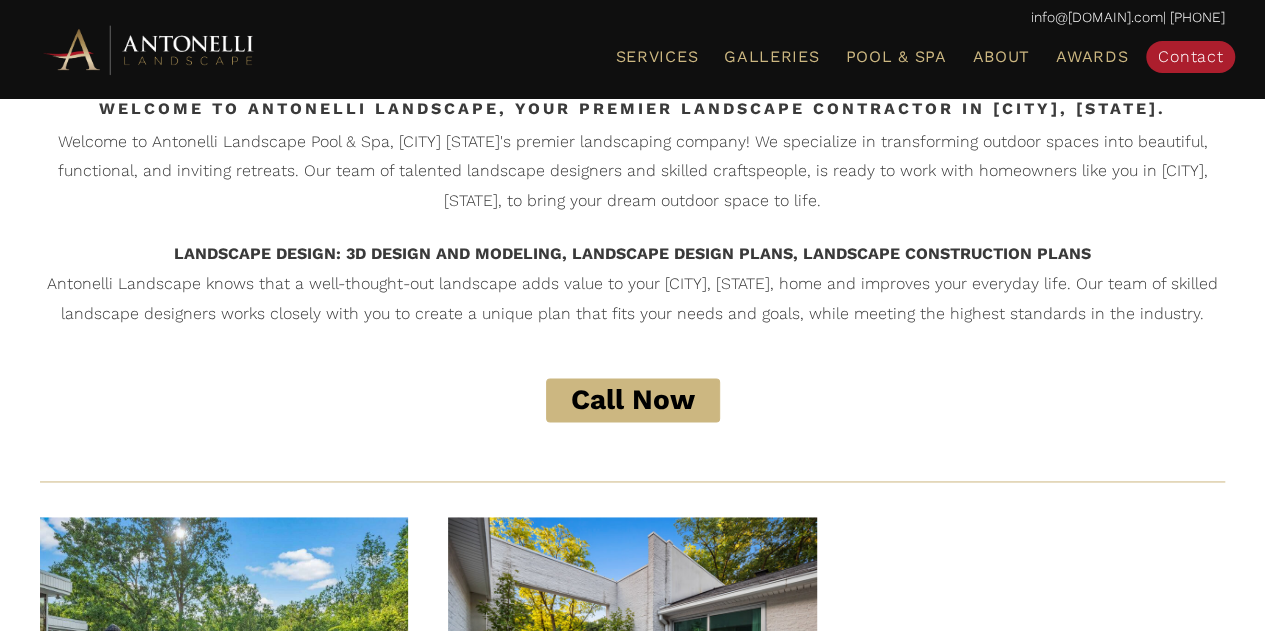 scroll, scrollTop: 1200, scrollLeft: 0, axis: vertical 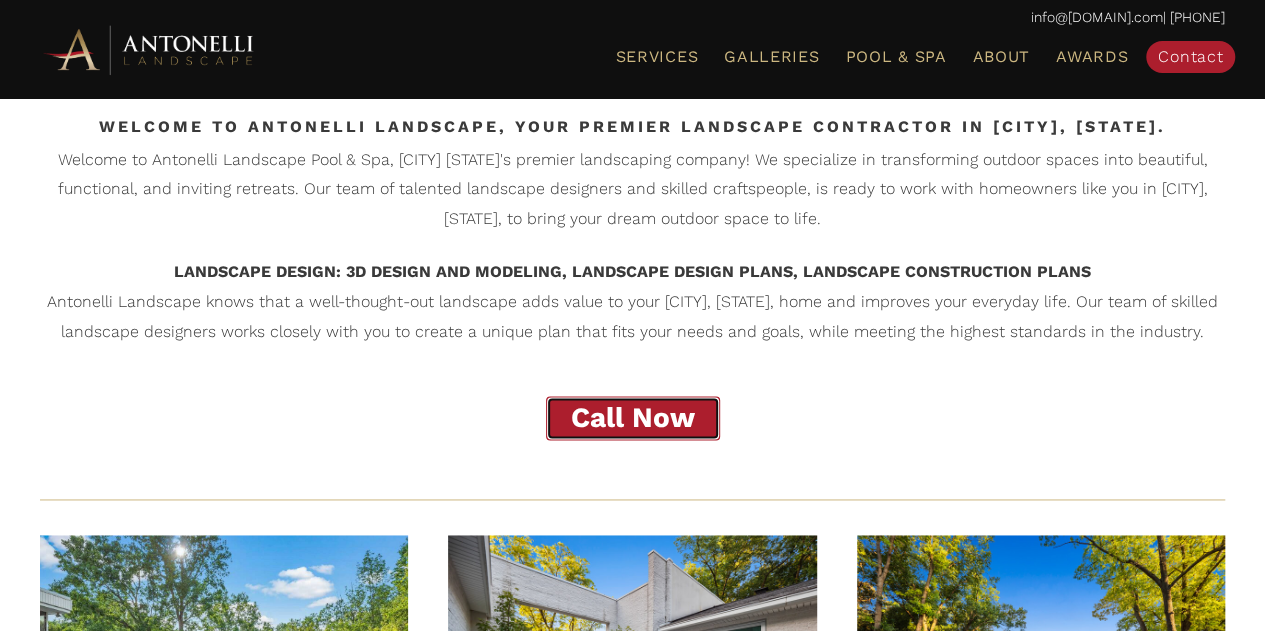 click on "Call Now" at bounding box center (633, 417) 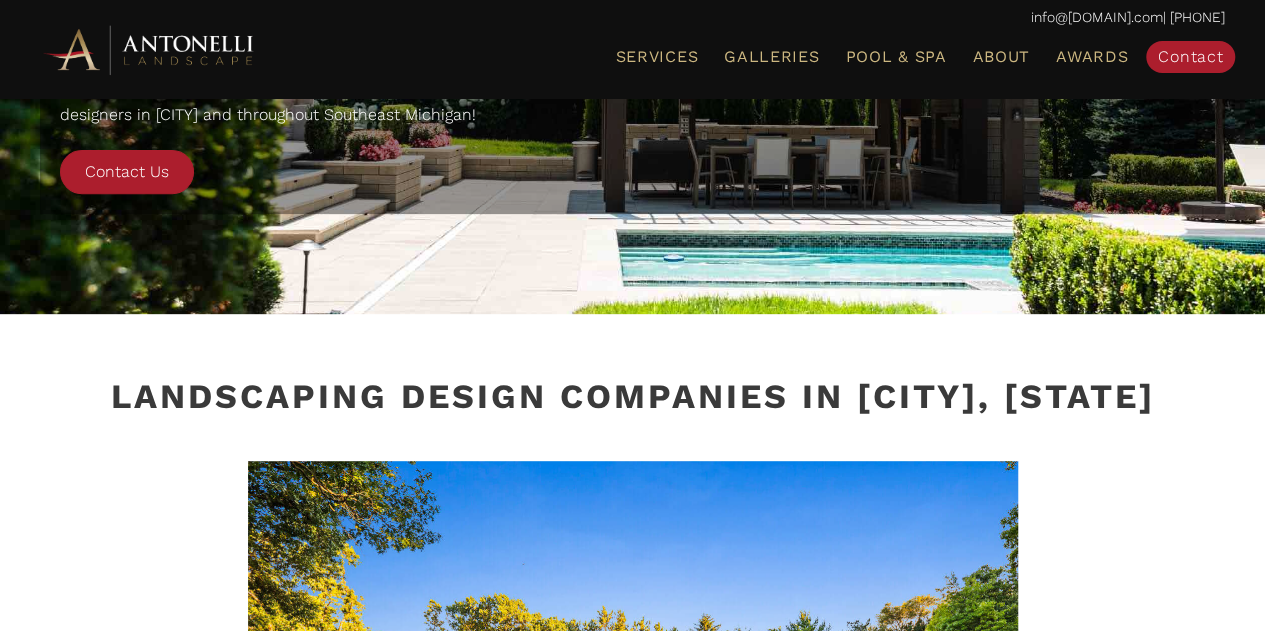 scroll, scrollTop: 0, scrollLeft: 0, axis: both 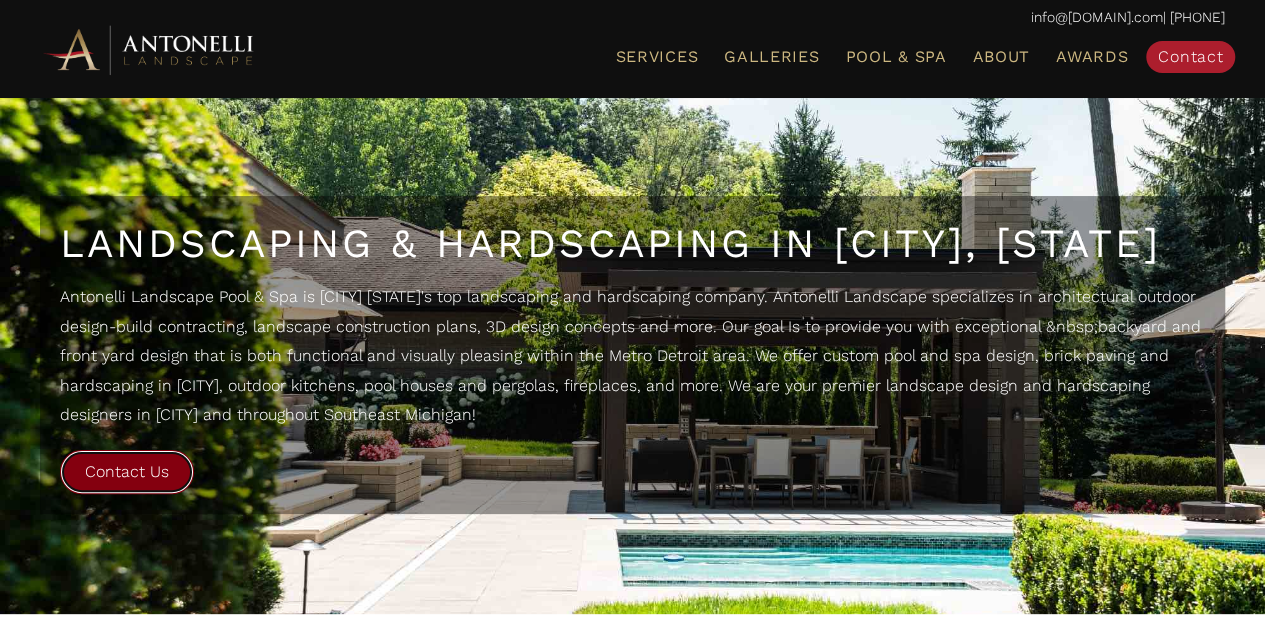 click on "Contact Us" at bounding box center (127, 472) 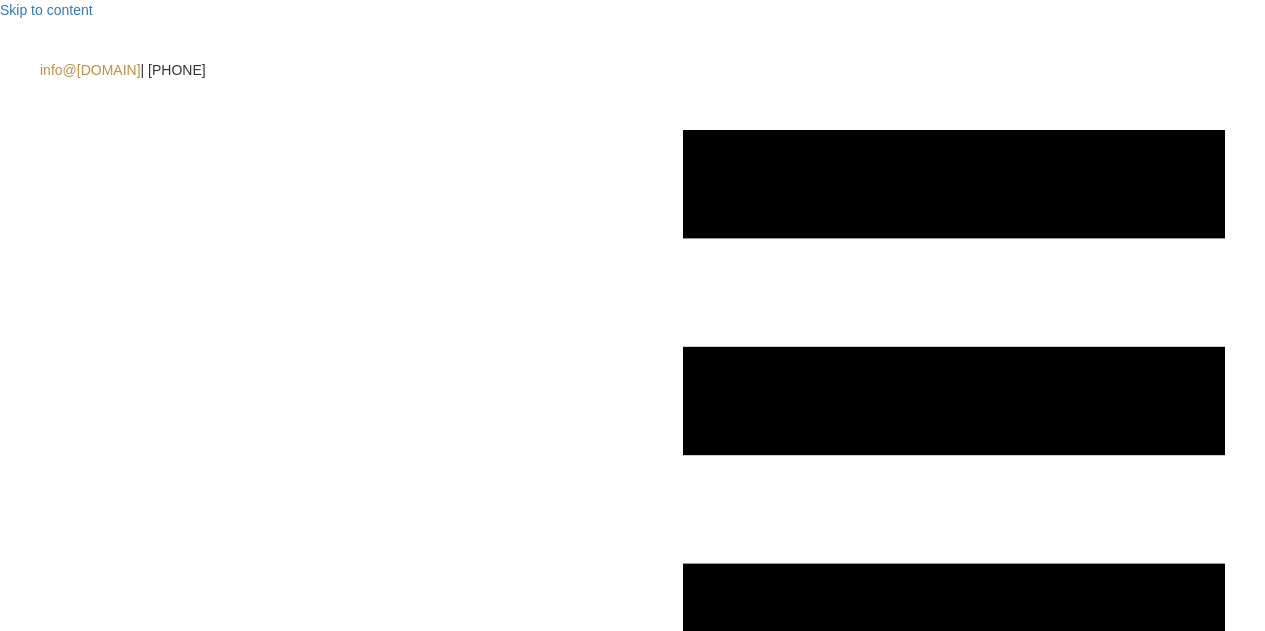 scroll, scrollTop: 0, scrollLeft: 0, axis: both 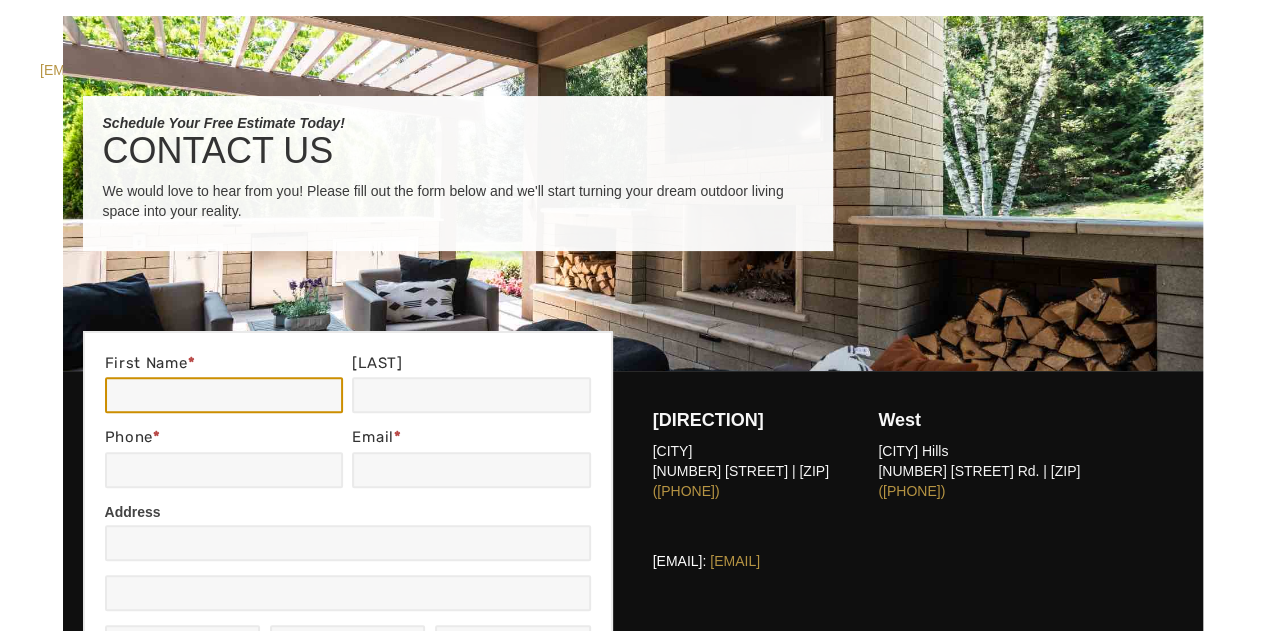 click on "First Name
*" at bounding box center [224, 395] 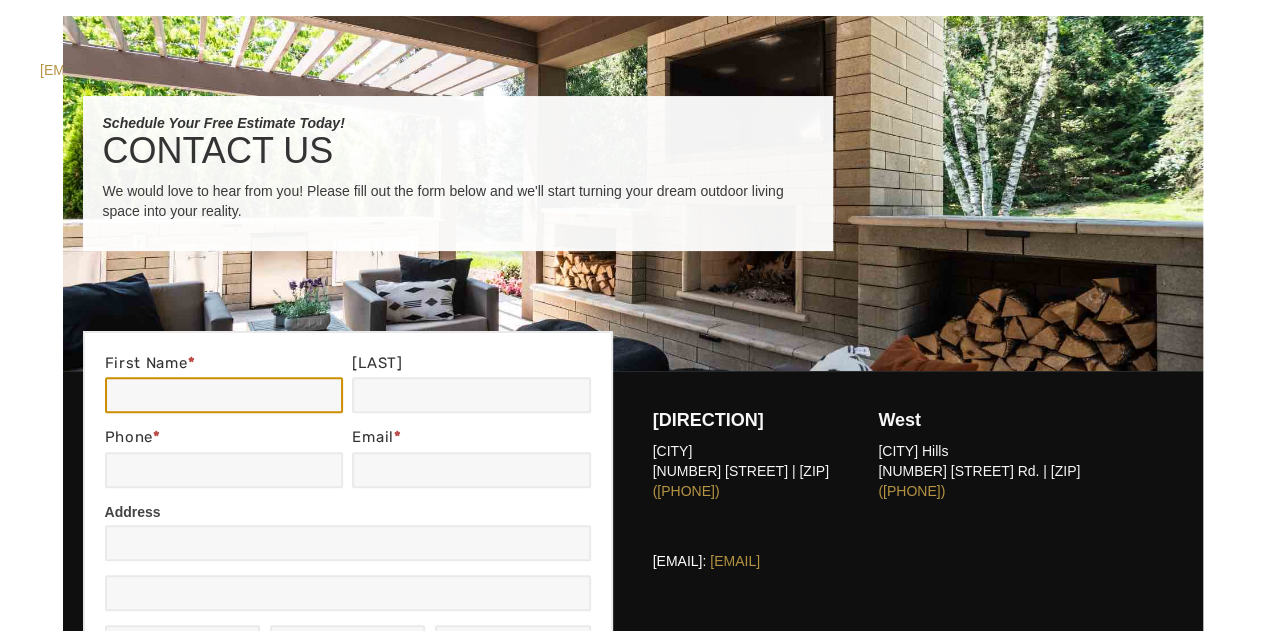 type on "[FIRST]" 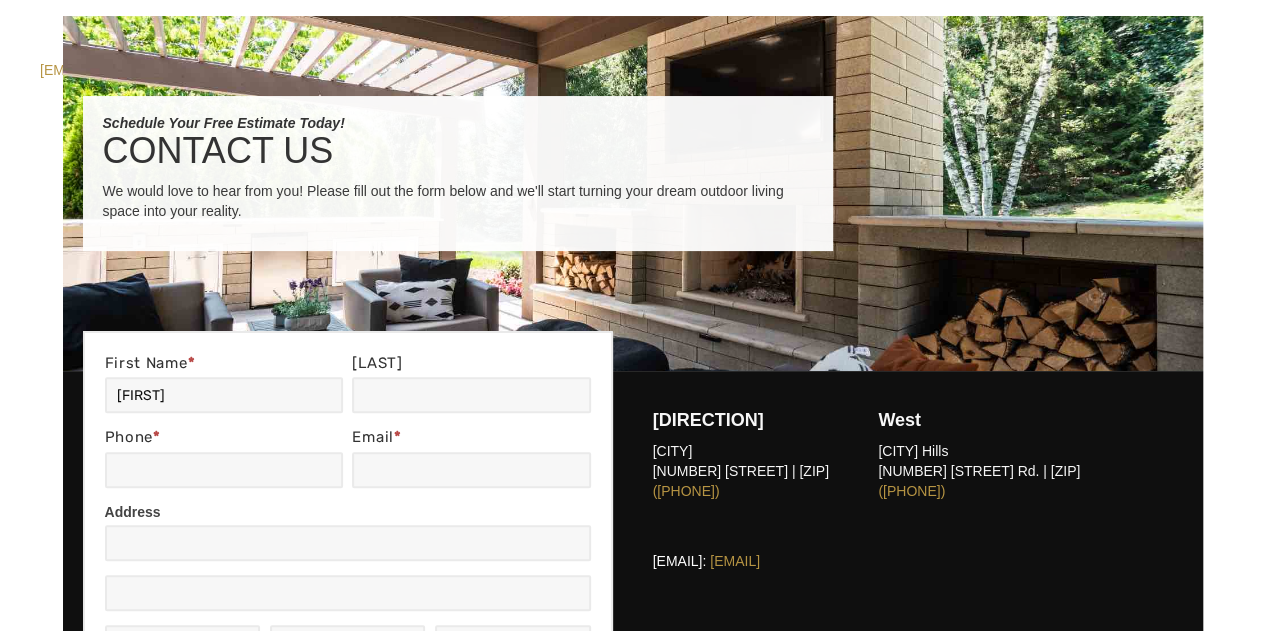 type on "[LAST]" 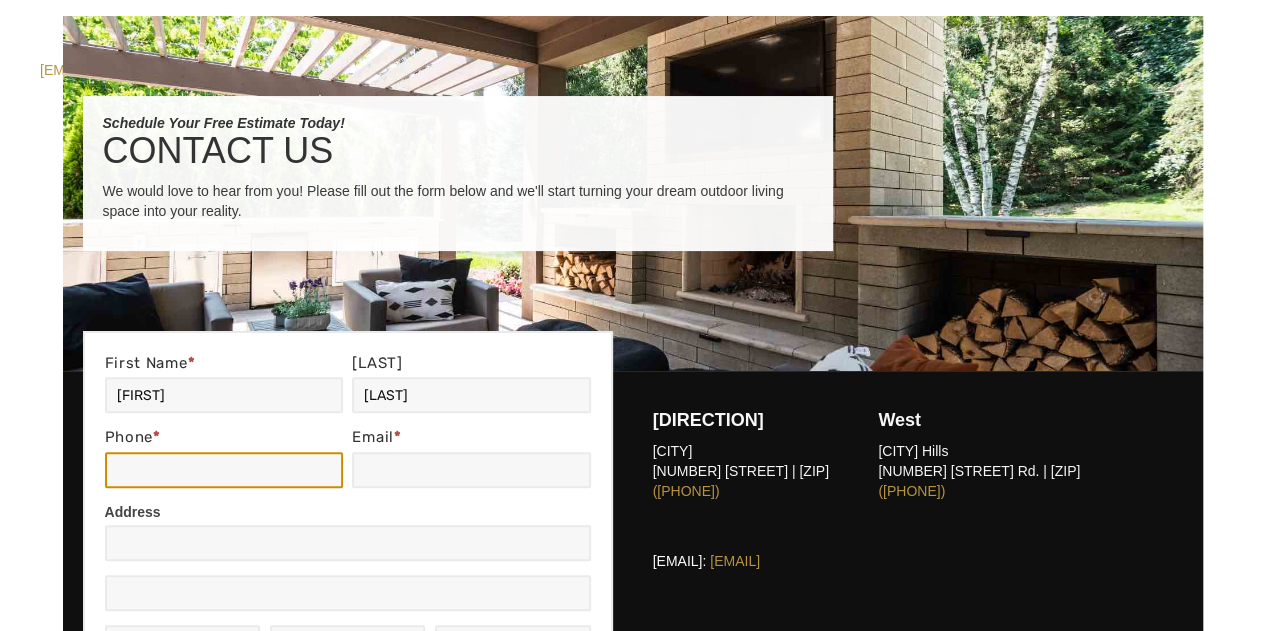 type on "[PHONE]" 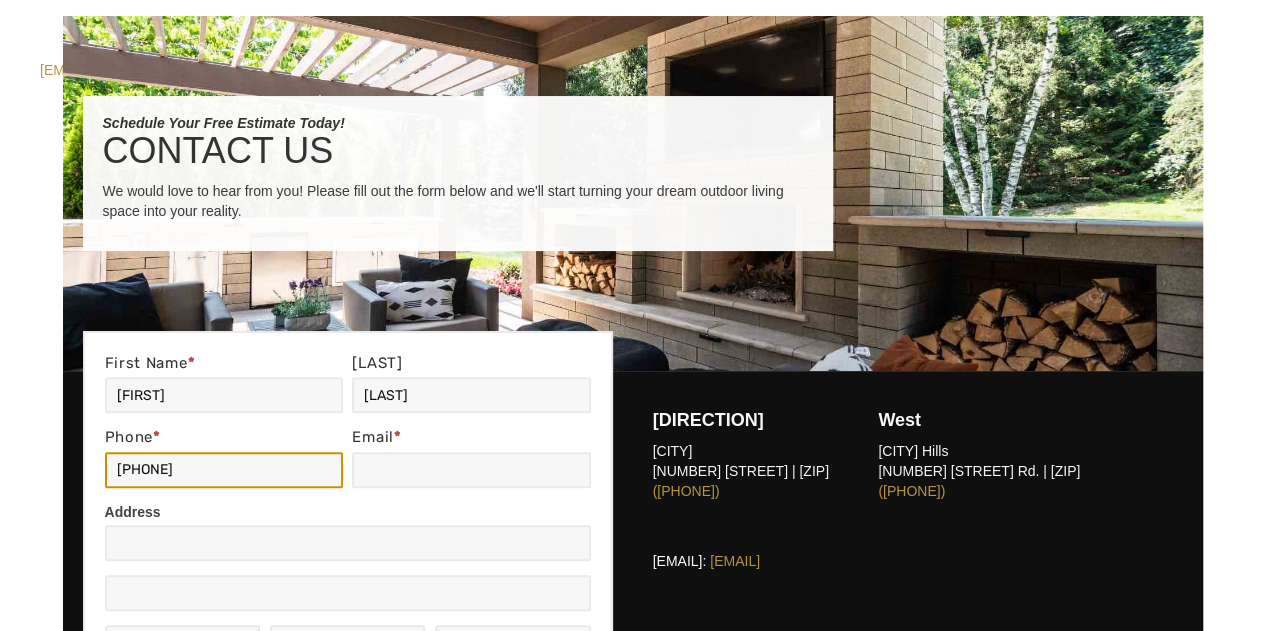 type on "[EMAIL]" 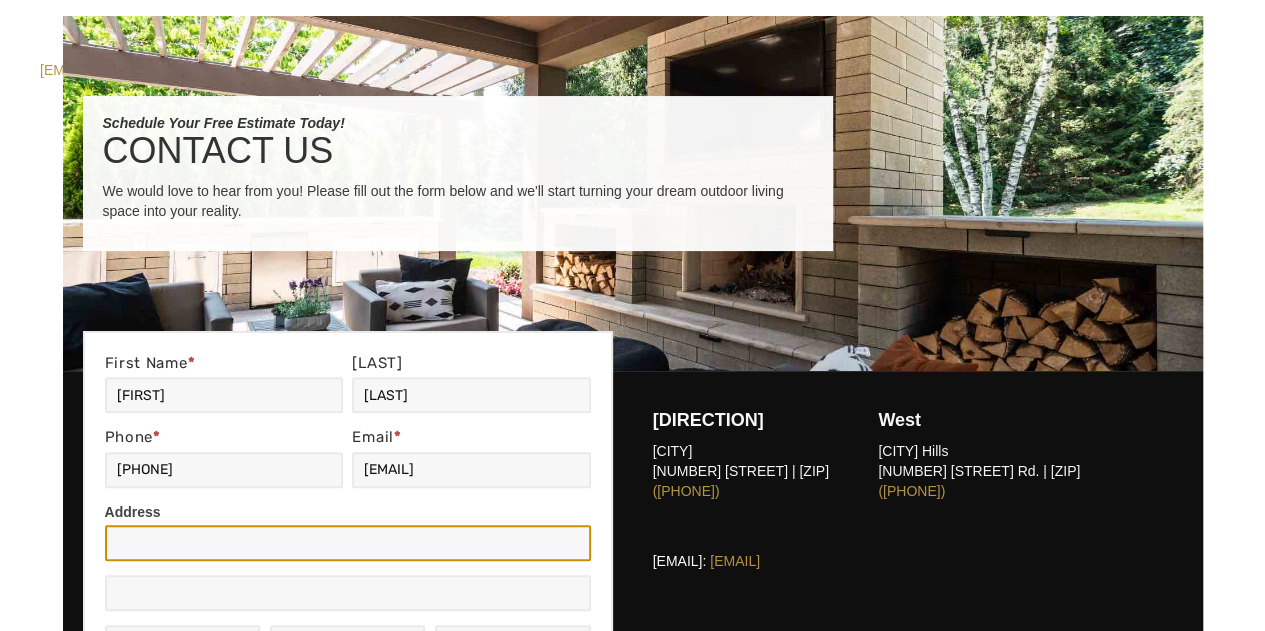 type on "[NUMBER] [STREET] Suite B" 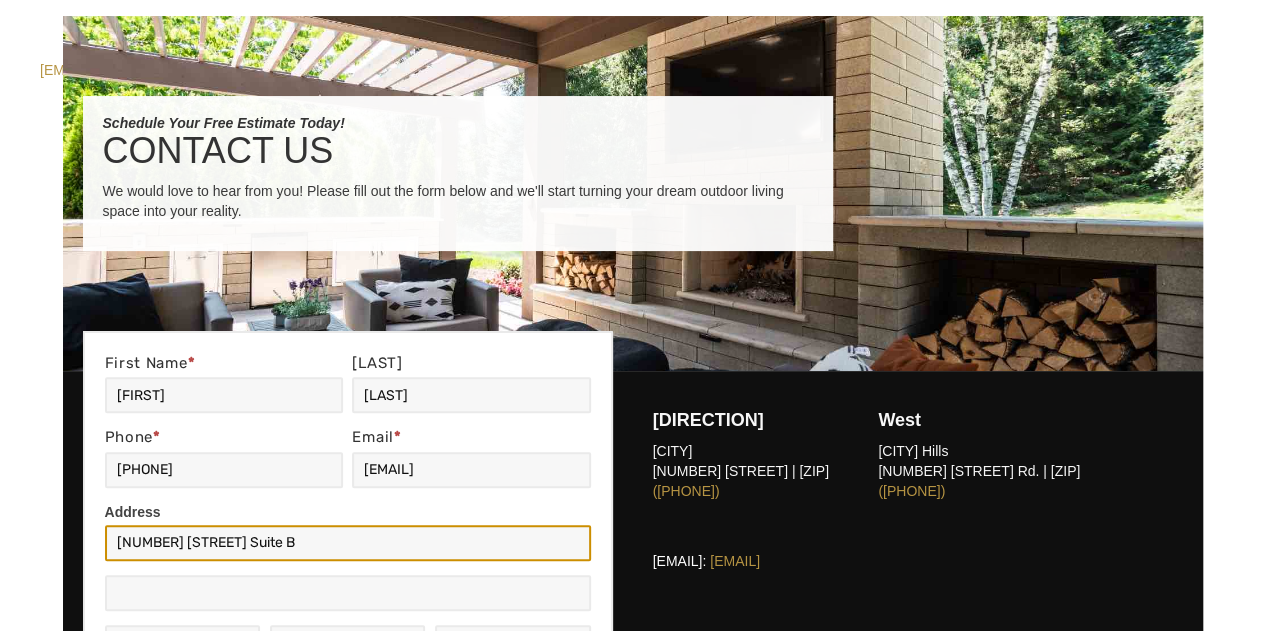 type on "[CITY]" 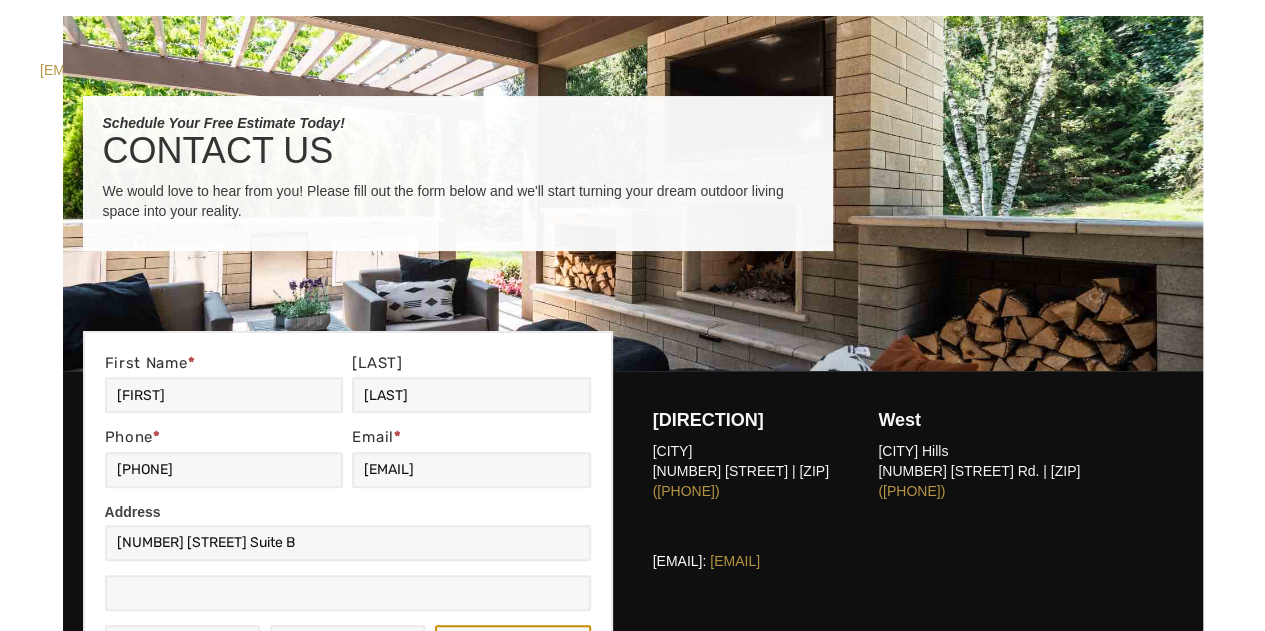 type on "[ZIP]" 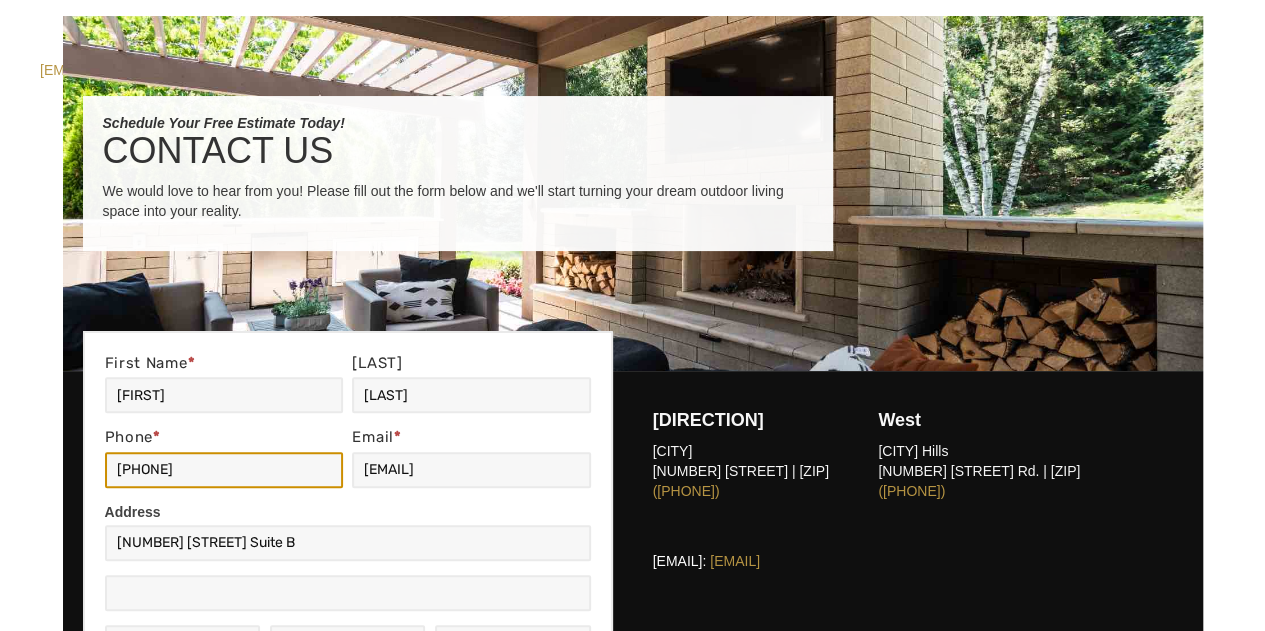 drag, startPoint x: 186, startPoint y: 513, endPoint x: 0, endPoint y: 491, distance: 187.29655 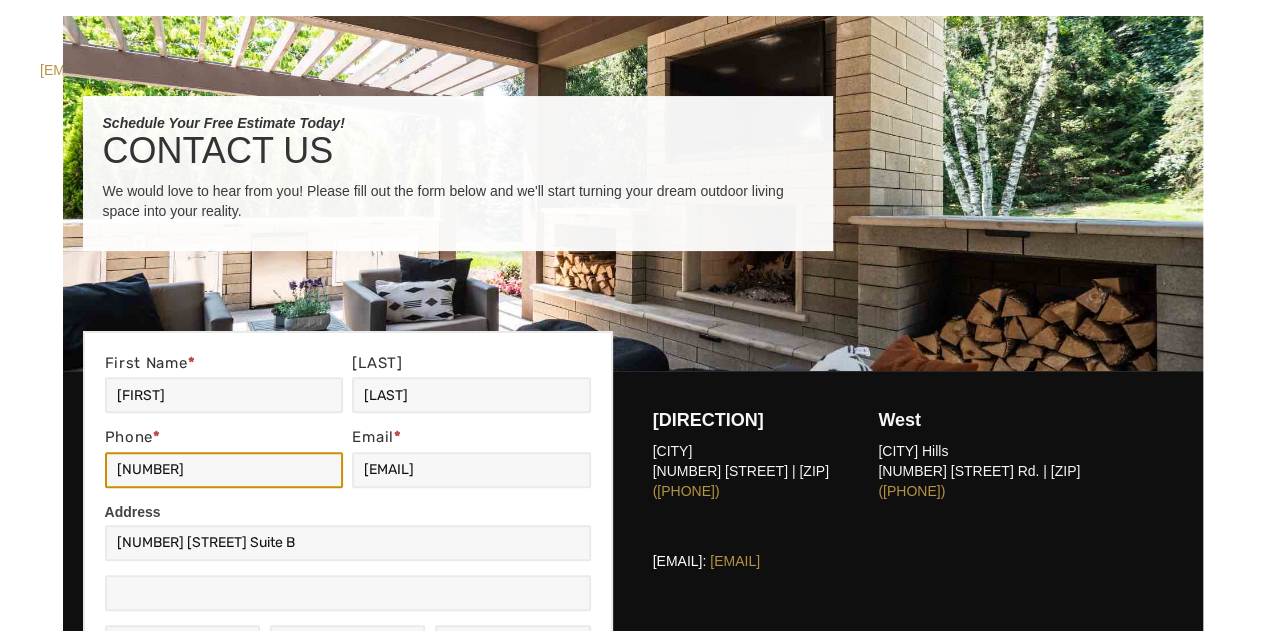 type on "[PHONE]" 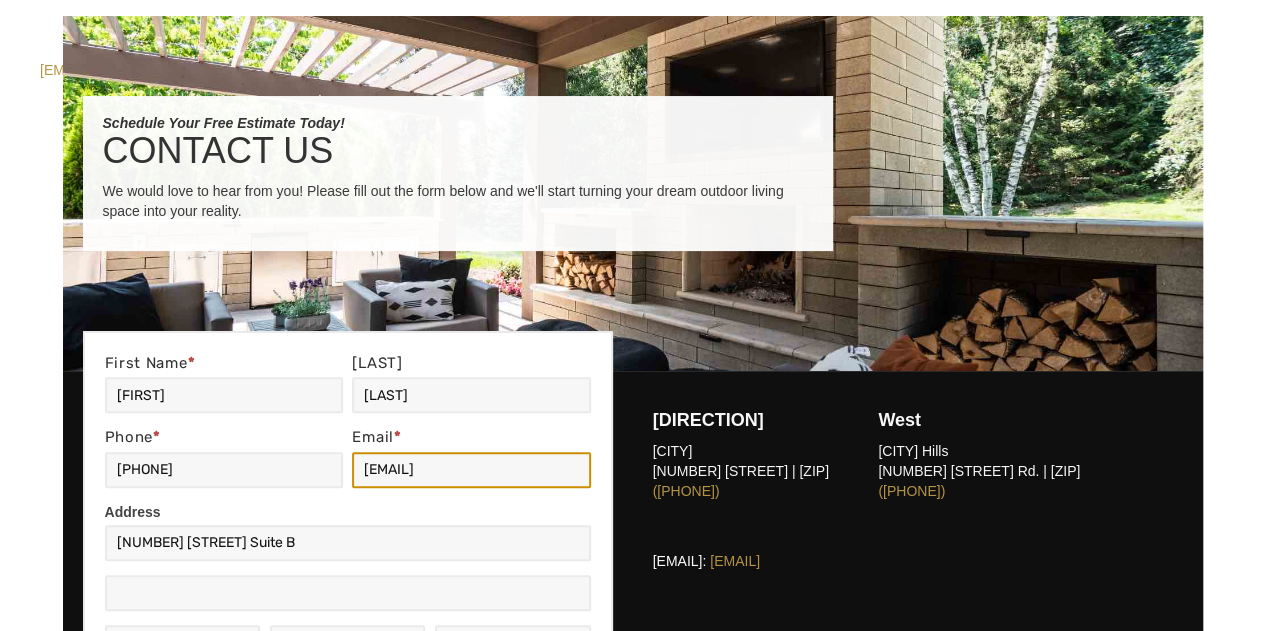 drag, startPoint x: 530, startPoint y: 511, endPoint x: 318, endPoint y: 505, distance: 212.08488 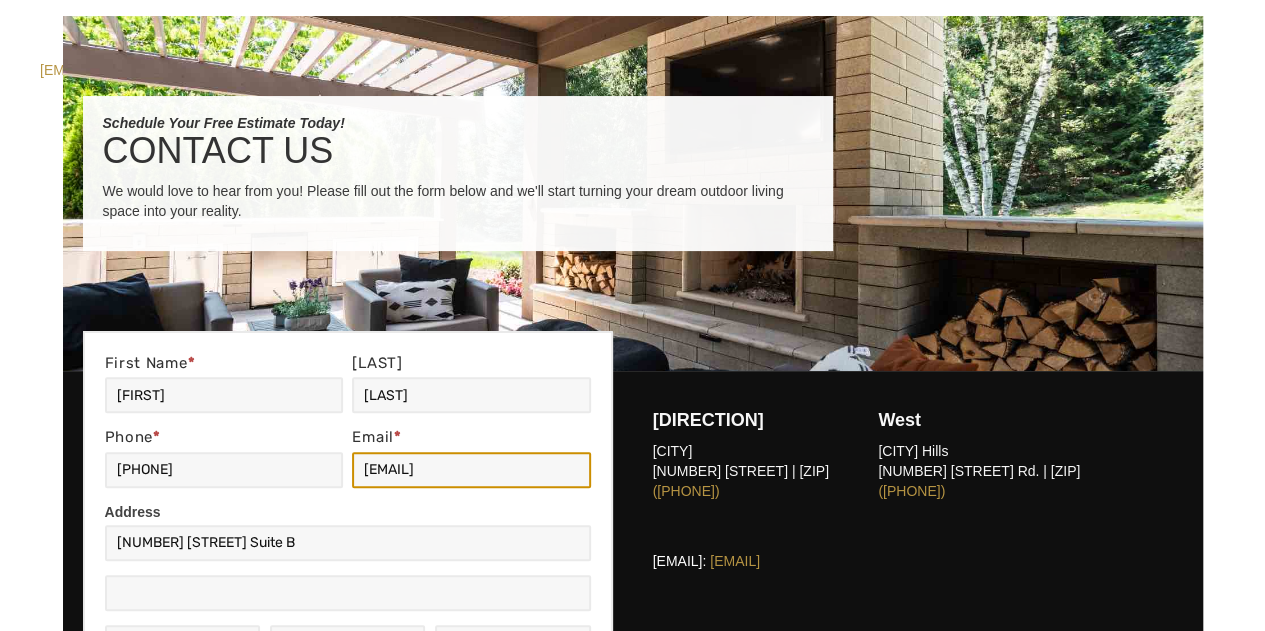 type on "[EMAIL]" 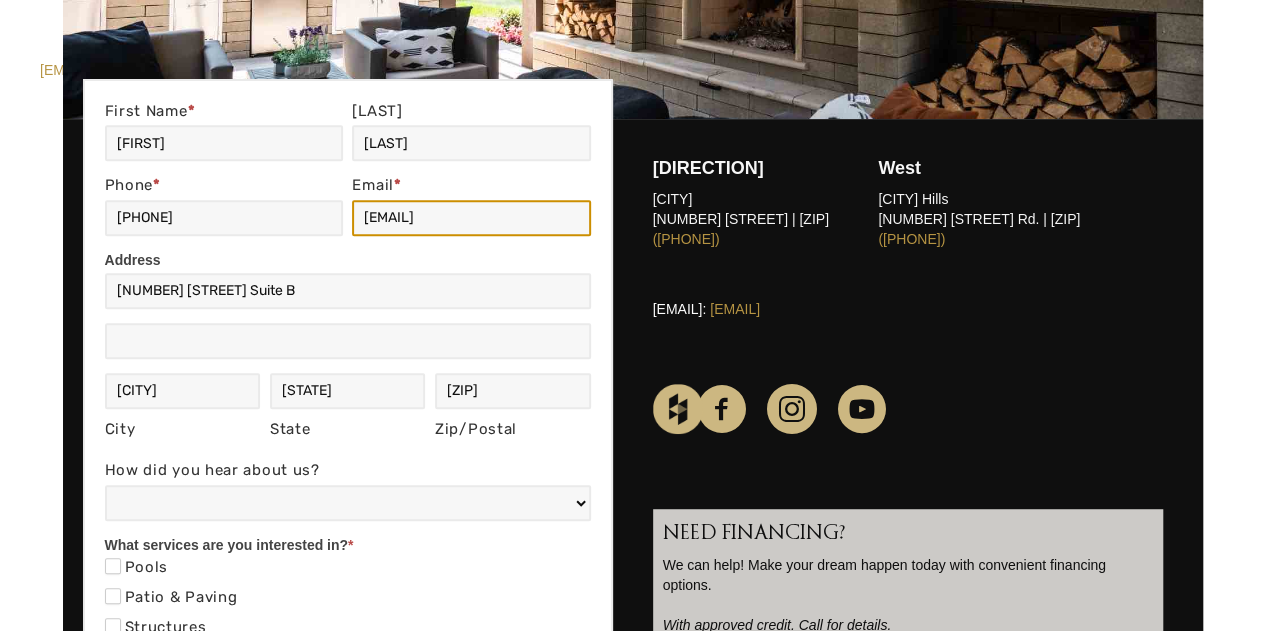 scroll, scrollTop: 400, scrollLeft: 0, axis: vertical 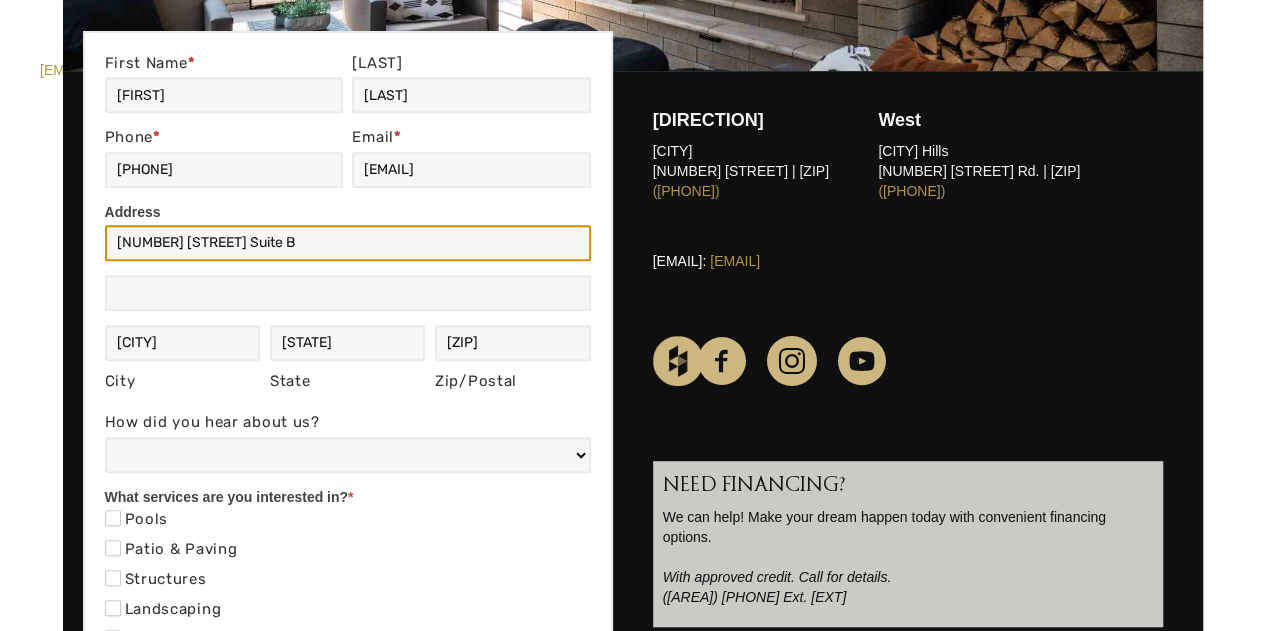 drag, startPoint x: 290, startPoint y: 291, endPoint x: 26, endPoint y: 288, distance: 264.01706 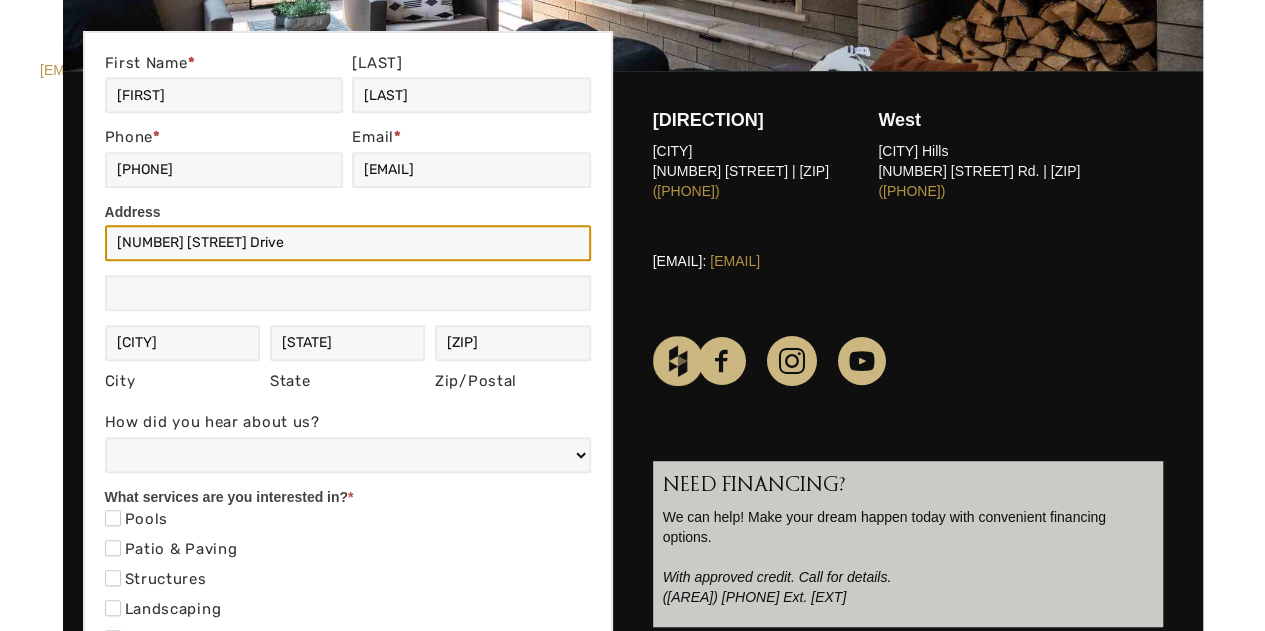 type on "[NUMBER] [STREET] Drive" 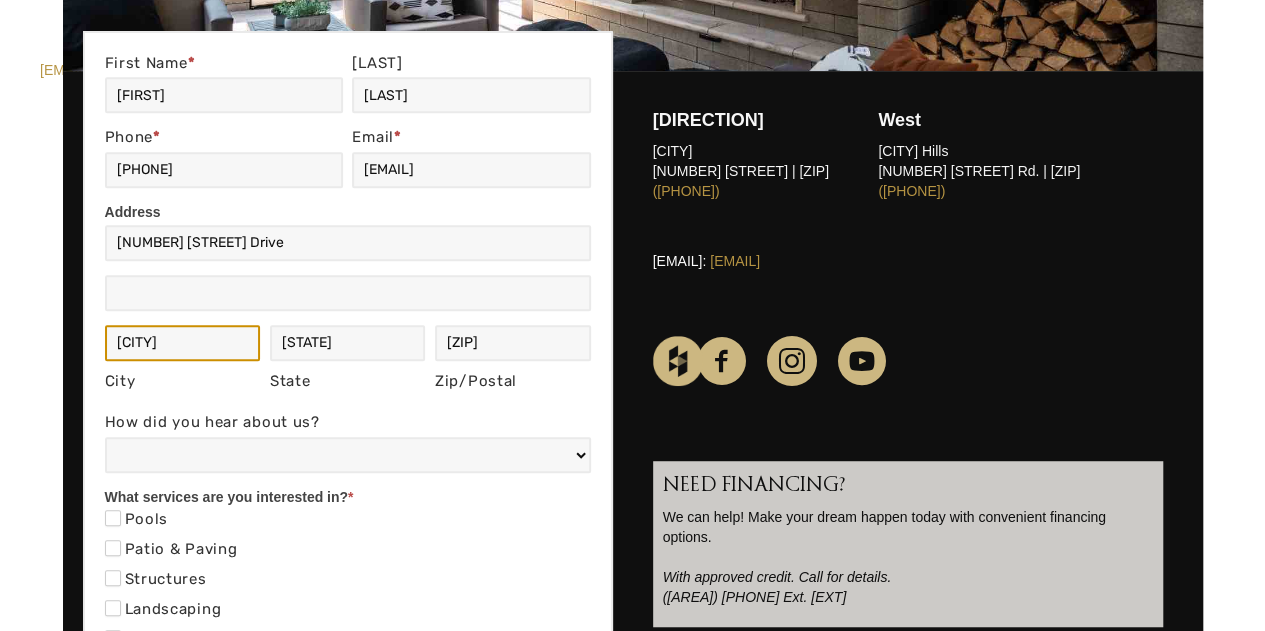 click on "[CITY]" at bounding box center [183, 343] 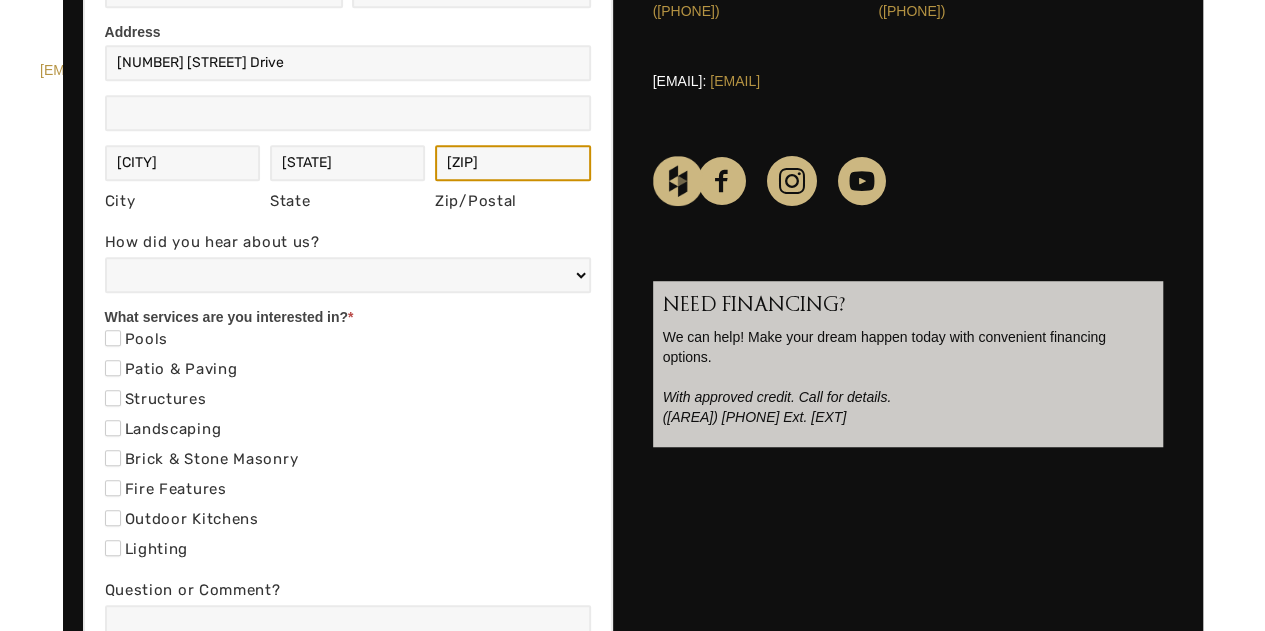 scroll, scrollTop: 600, scrollLeft: 0, axis: vertical 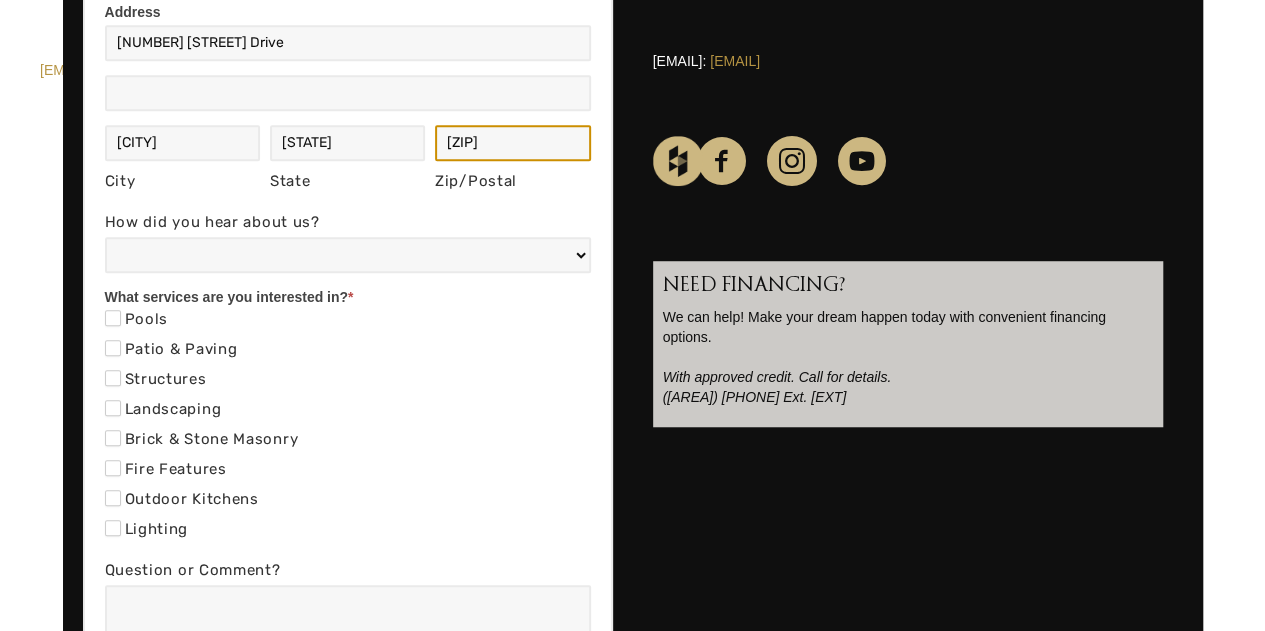 type on "[ZIP]" 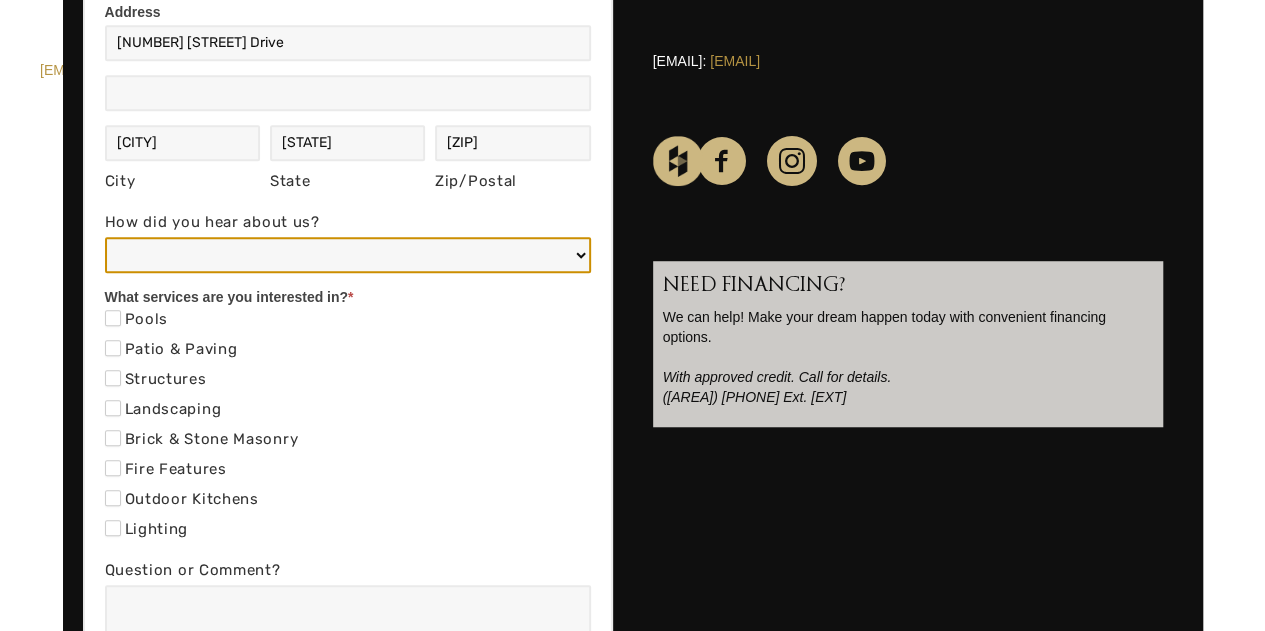 click on "Web/Google Search Social Media (e.g. Facebook, Instagram, LinkedIn) Referral (Friend, Colleague, or Client) Online Ad (Google, Facebook, etc.) Event or Webinar Email or Newsletter Blog or Article Other" at bounding box center (348, 255) 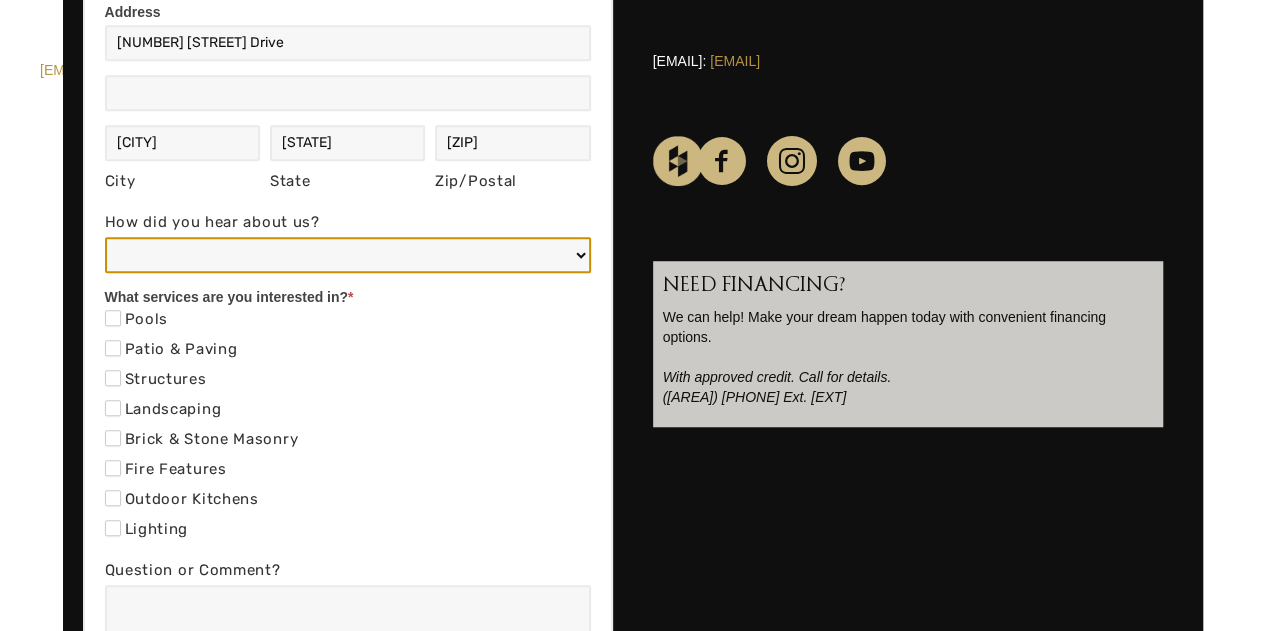 select on "Web/Google Search" 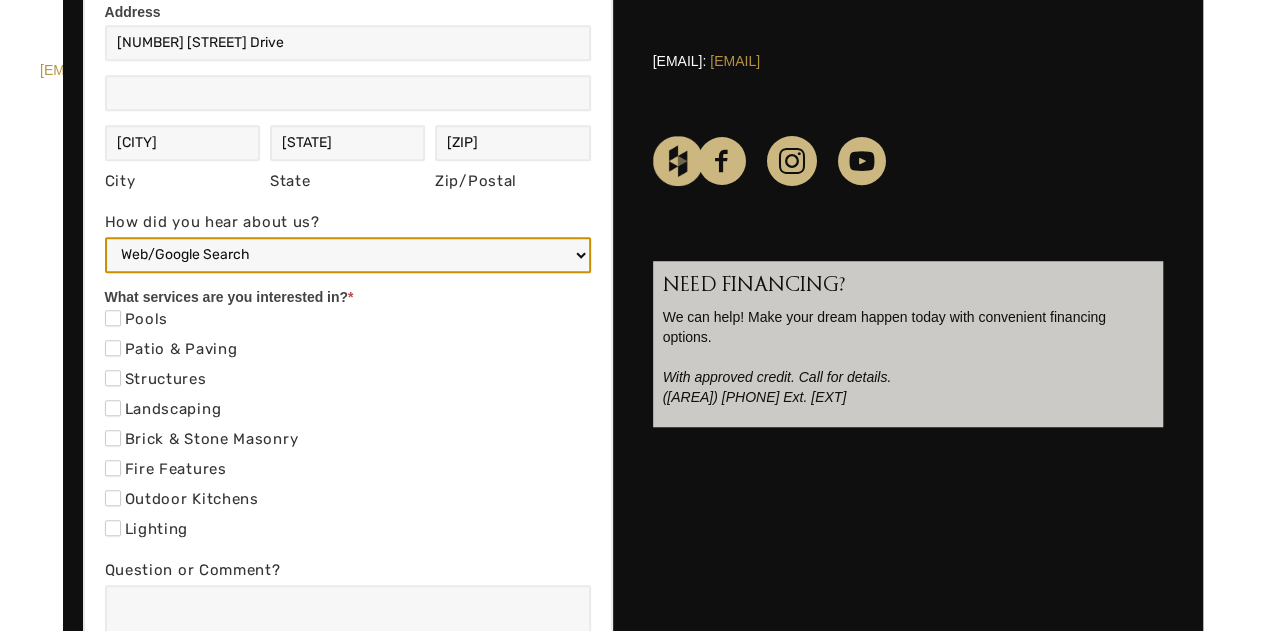 click on "Web/Google Search Social Media (e.g. Facebook, Instagram, LinkedIn) Referral (Friend, Colleague, or Client) Online Ad (Google, Facebook, etc.) Event or Webinar Email or Newsletter Blog or Article Other" at bounding box center [348, 255] 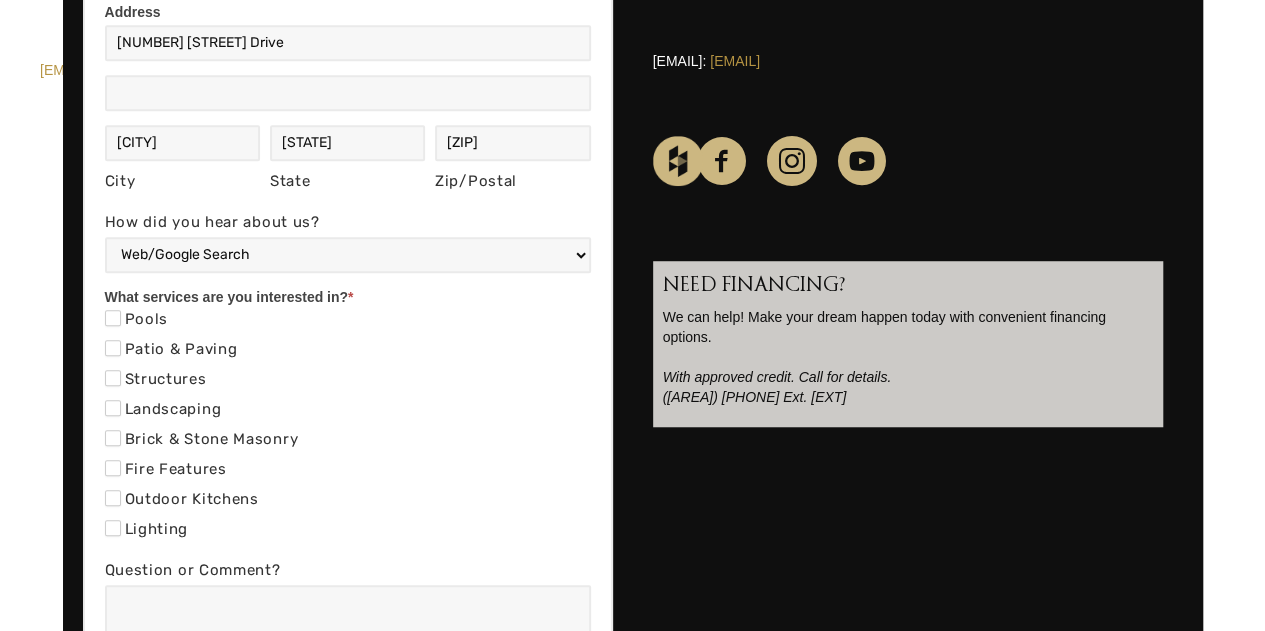 click on "Pools" at bounding box center [348, 320] 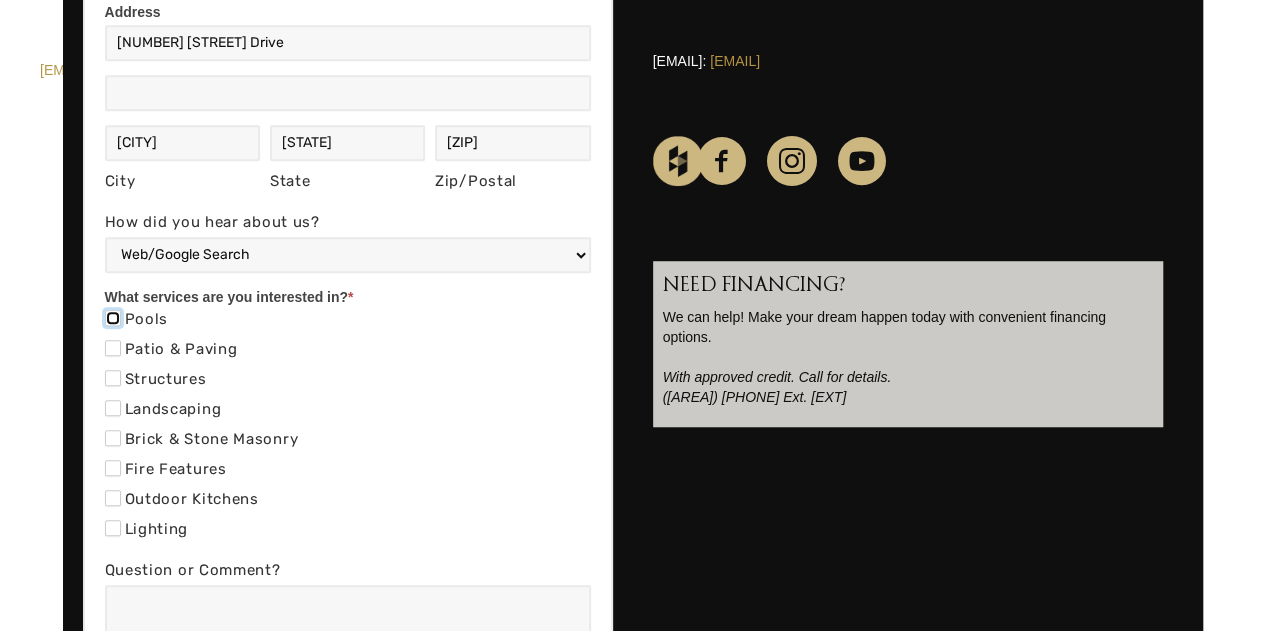 click on "Pools" at bounding box center [113, 318] 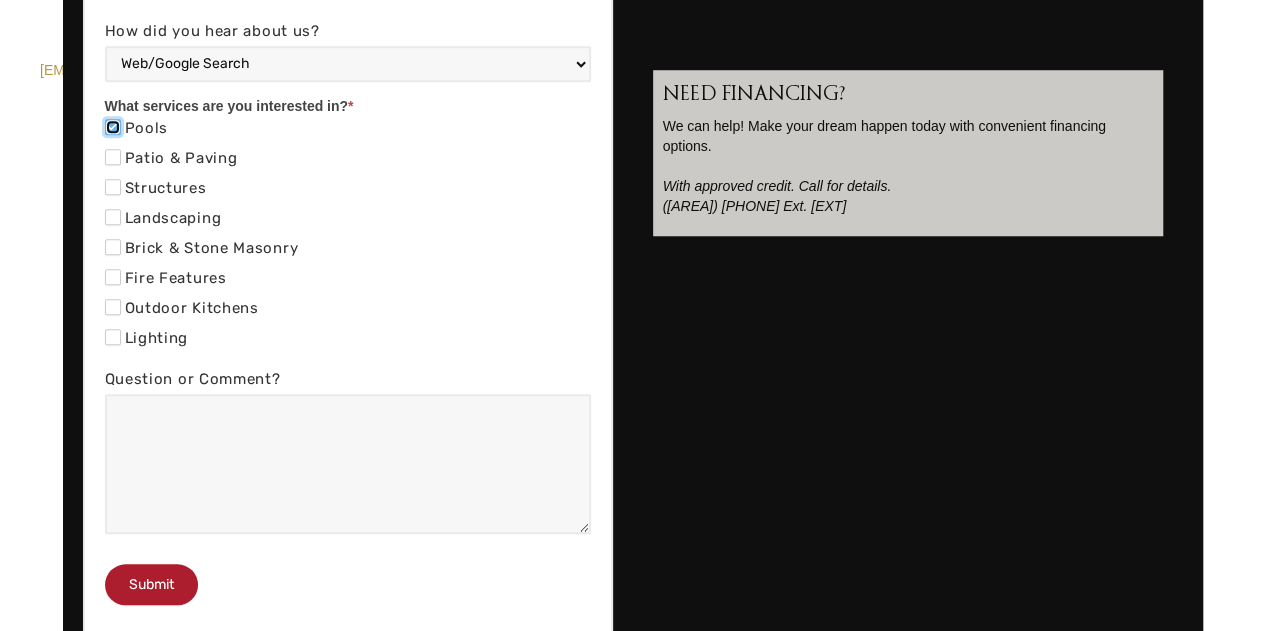 scroll, scrollTop: 800, scrollLeft: 0, axis: vertical 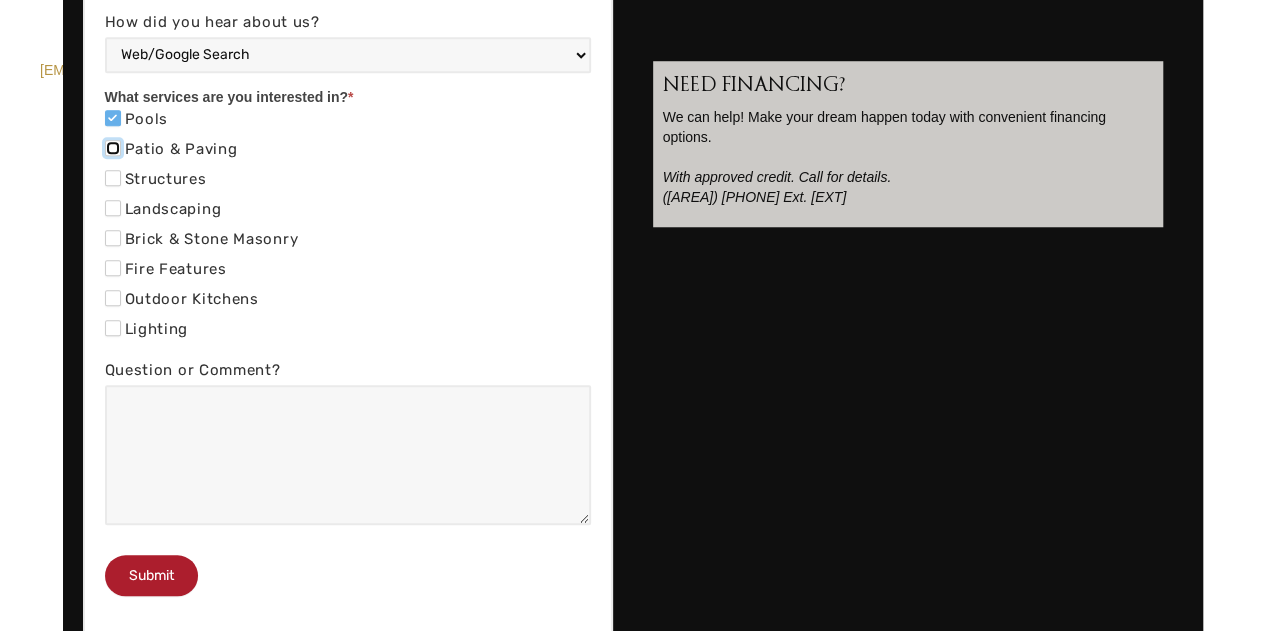 click on "Patio & Paving" at bounding box center (113, 148) 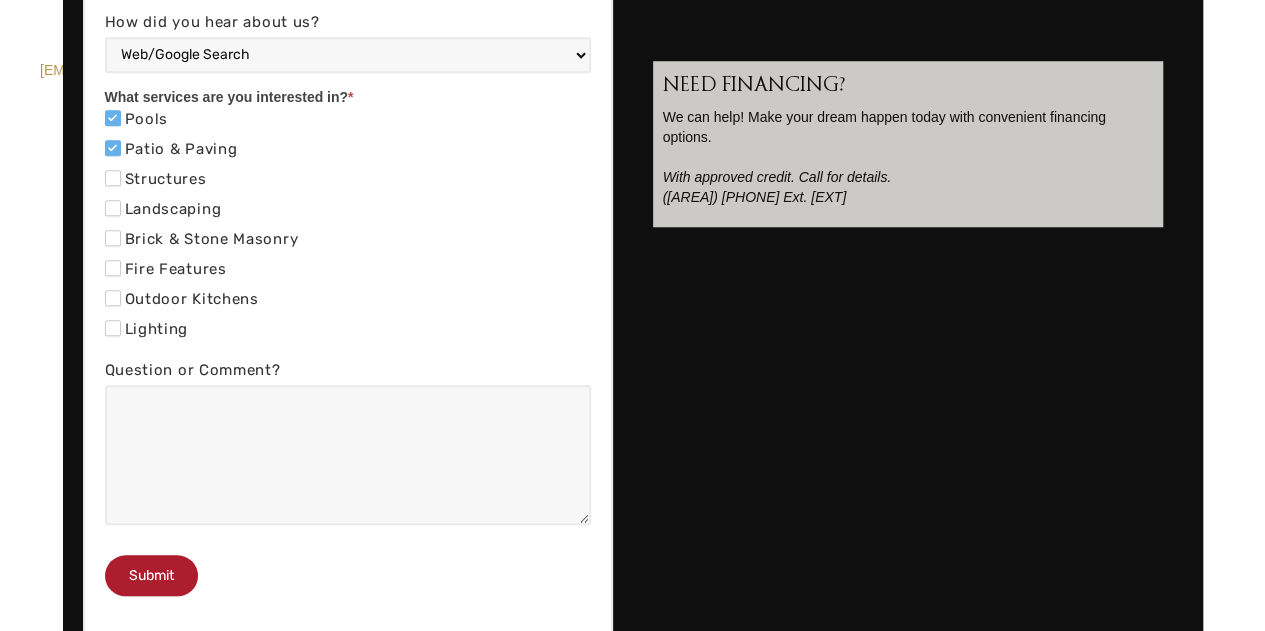 click on "Pools
Patio & Paving
Structures
Landscaping
Brick & Stone Masonry
Fire Features
Outdoor Kitchens
Lighting" at bounding box center [348, 225] 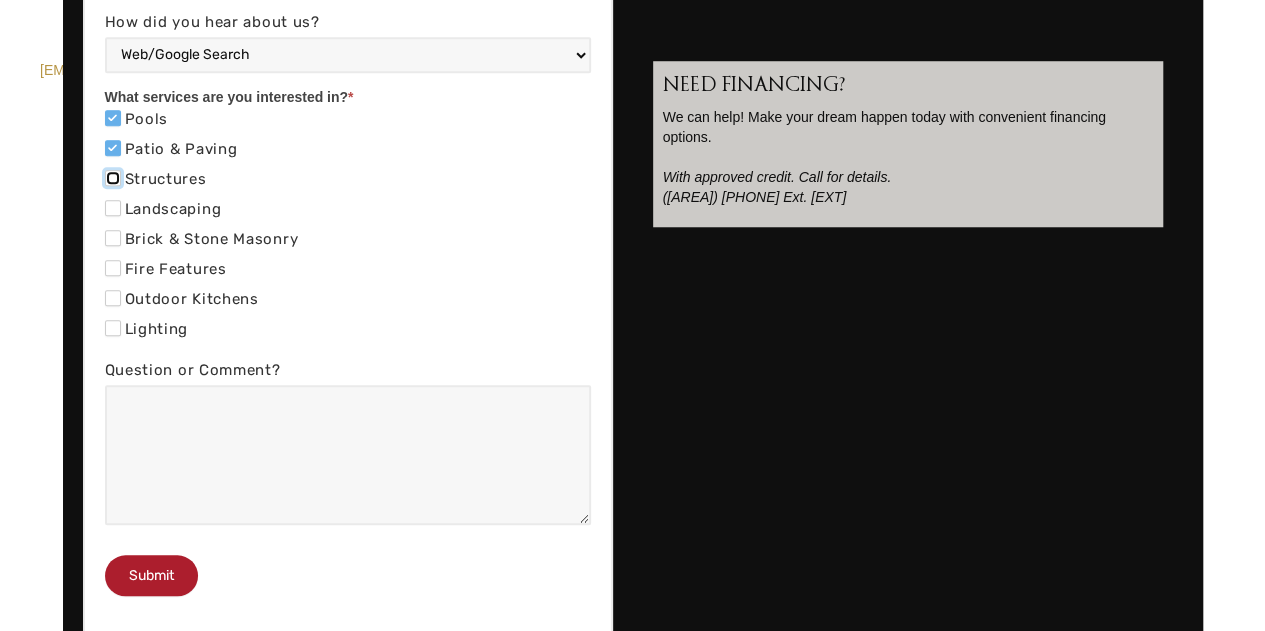 click on "Structures" at bounding box center (113, 178) 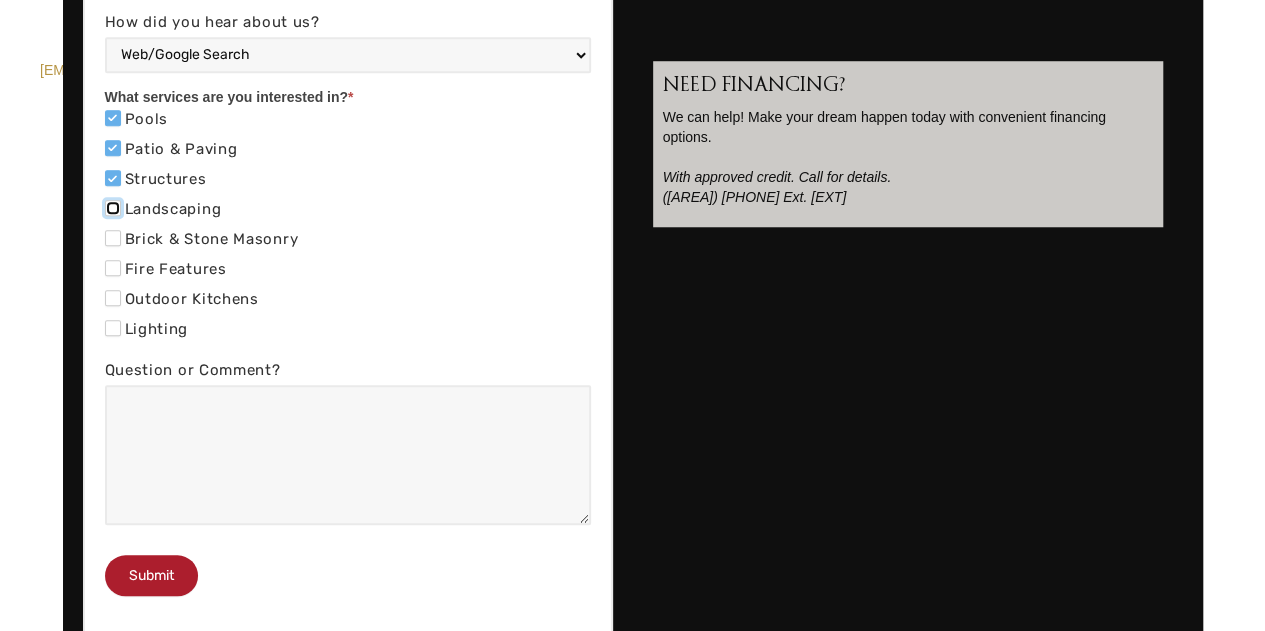 click on "Landscaping" at bounding box center (113, 208) 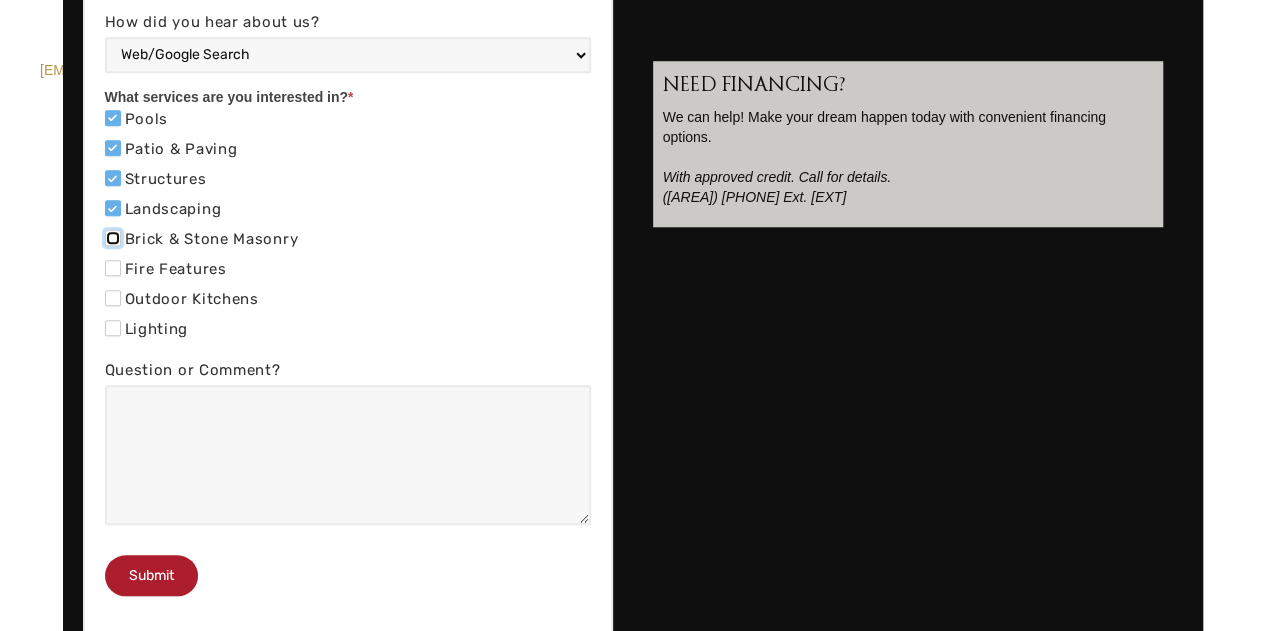 click on "Brick & Stone Masonry" at bounding box center [113, 238] 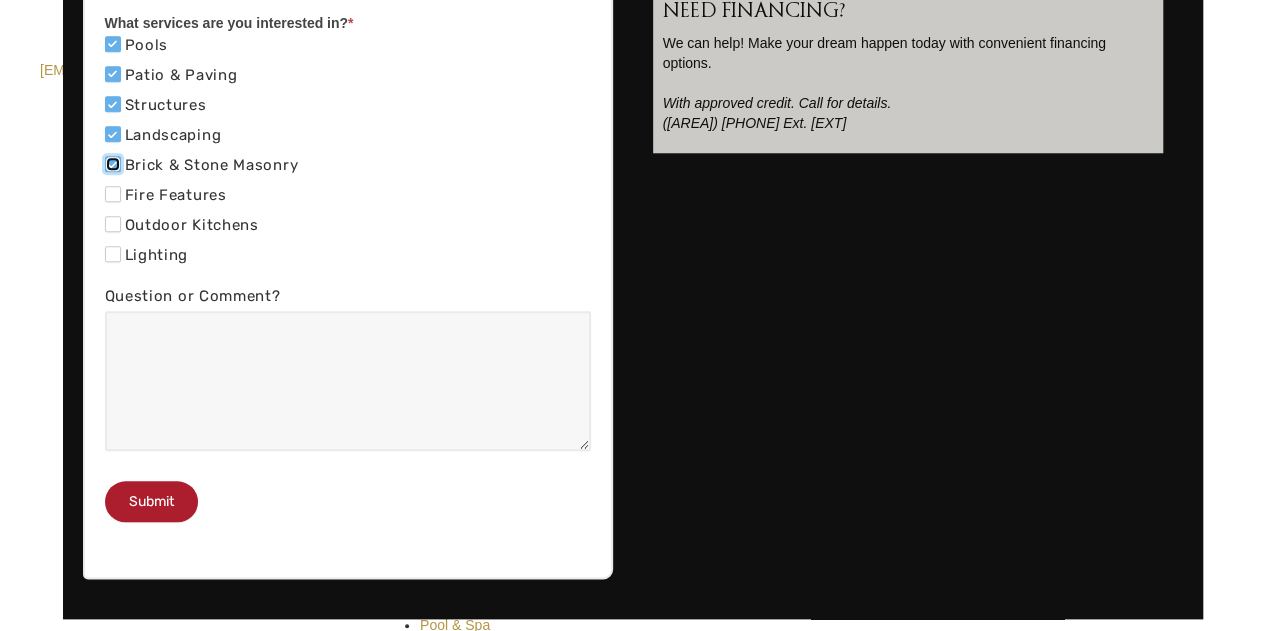 scroll, scrollTop: 900, scrollLeft: 0, axis: vertical 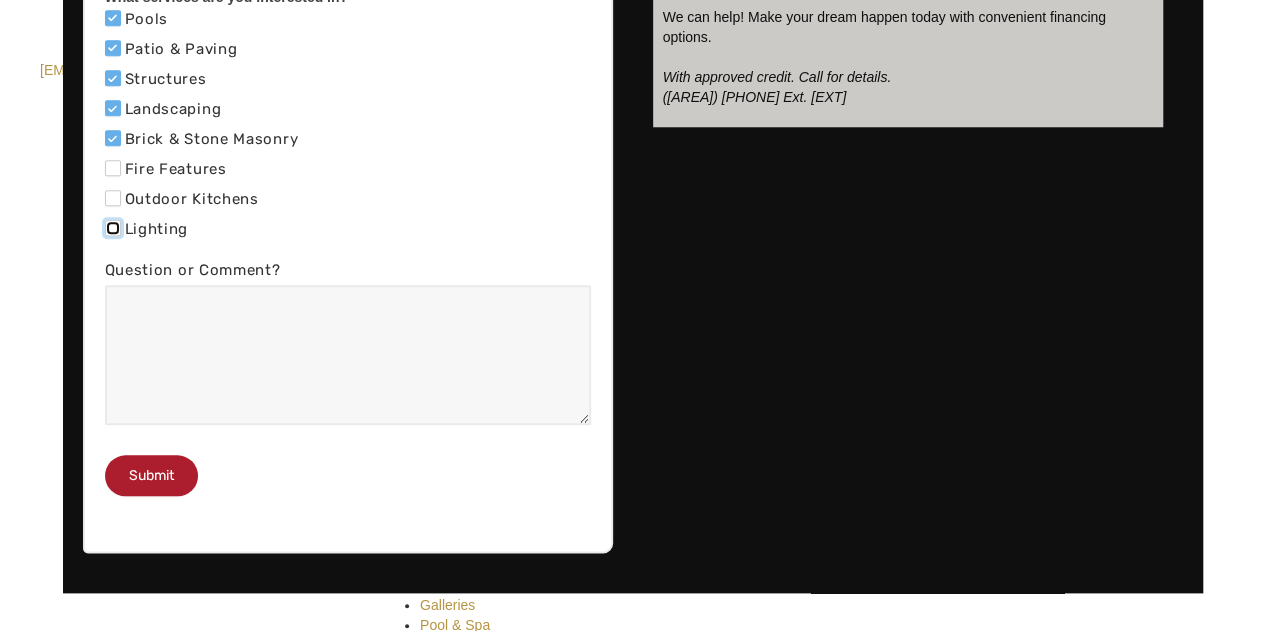 click on "Lighting" at bounding box center (113, 228) 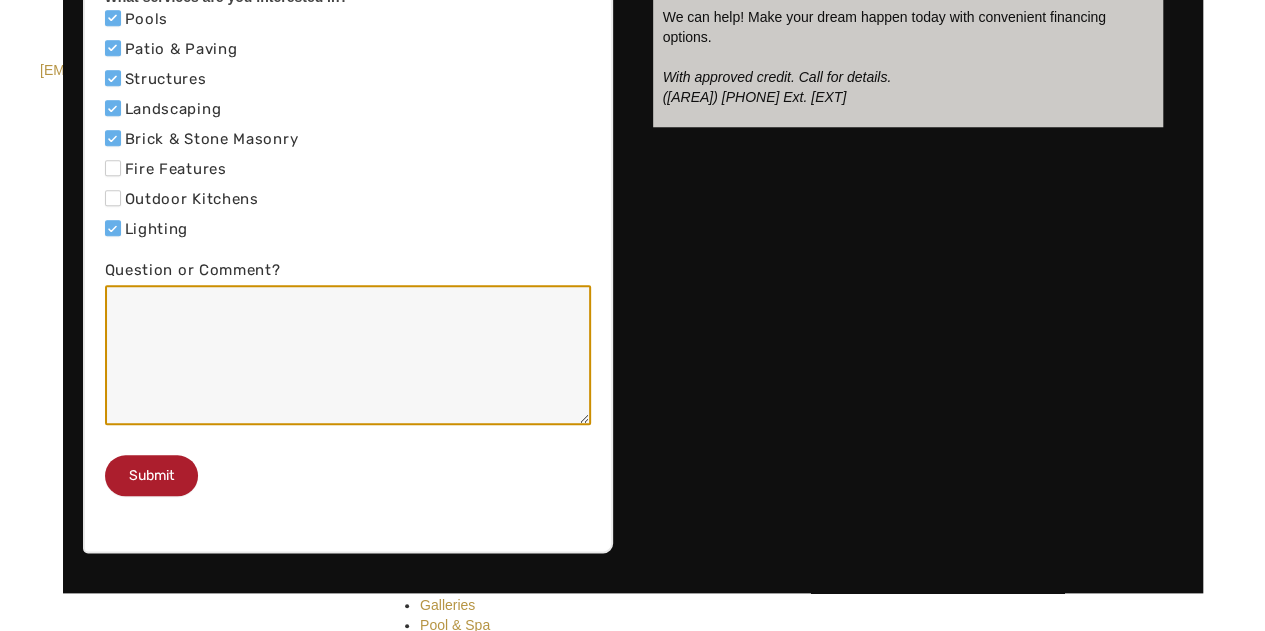 click on "Question or Comment?" at bounding box center [348, 355] 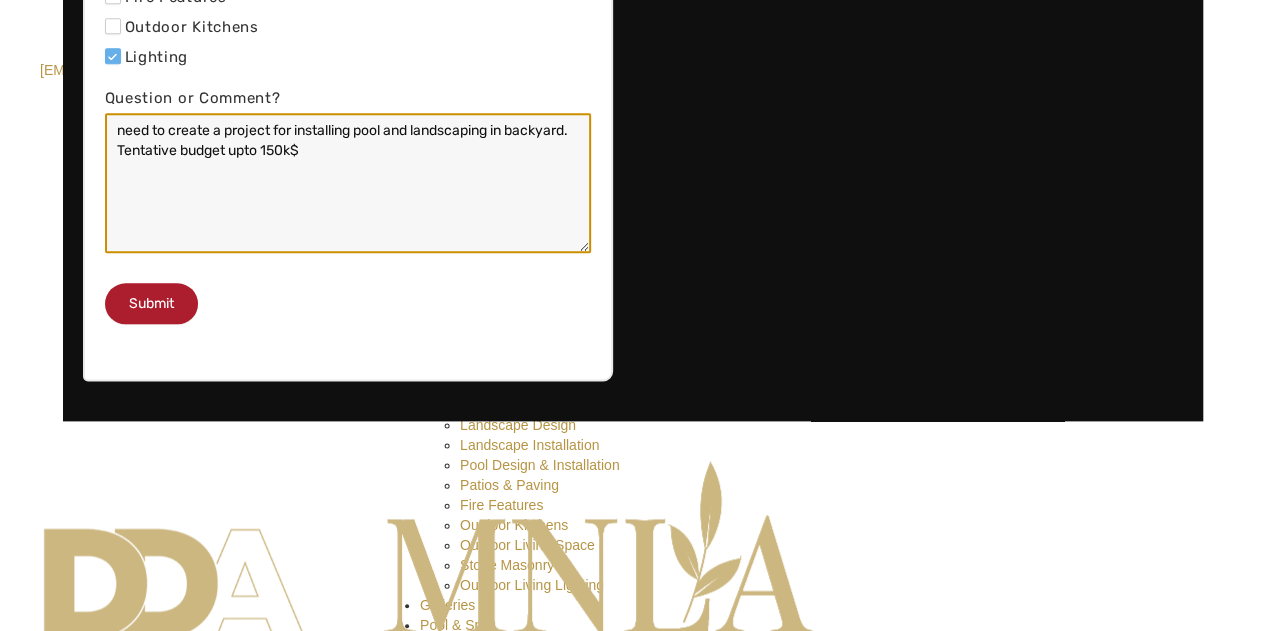 scroll, scrollTop: 1000, scrollLeft: 0, axis: vertical 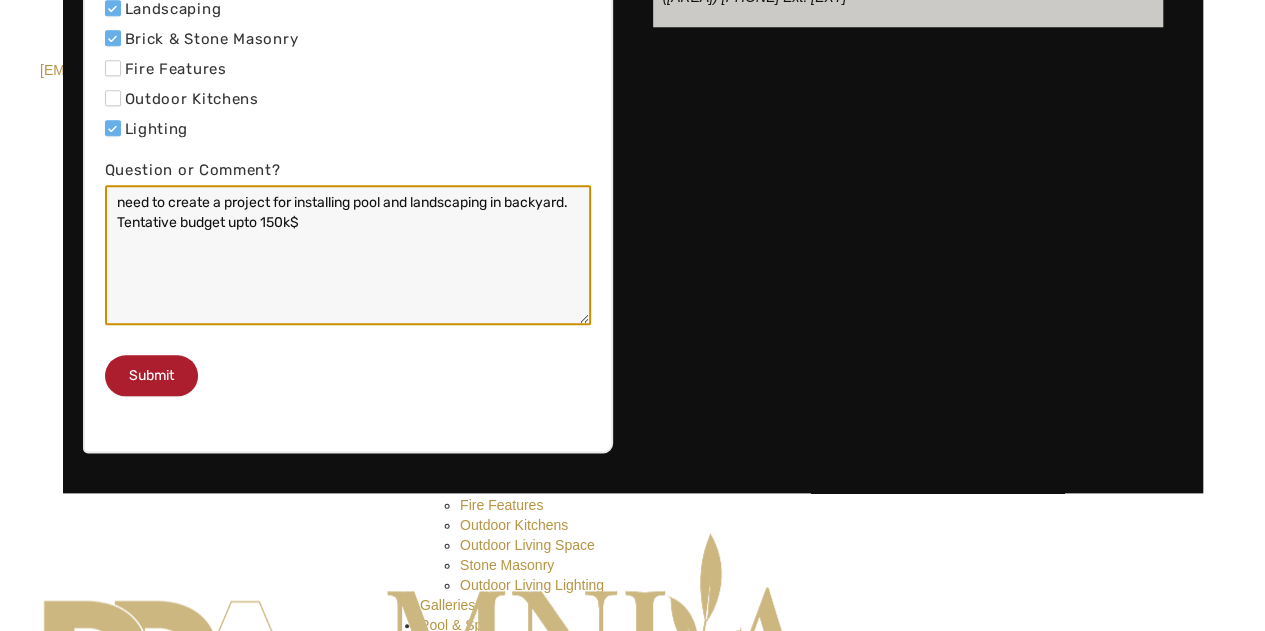 click on "need to create a project for installing pool and landscaping in backyard. Tentative budget upto 150k$" at bounding box center (348, 255) 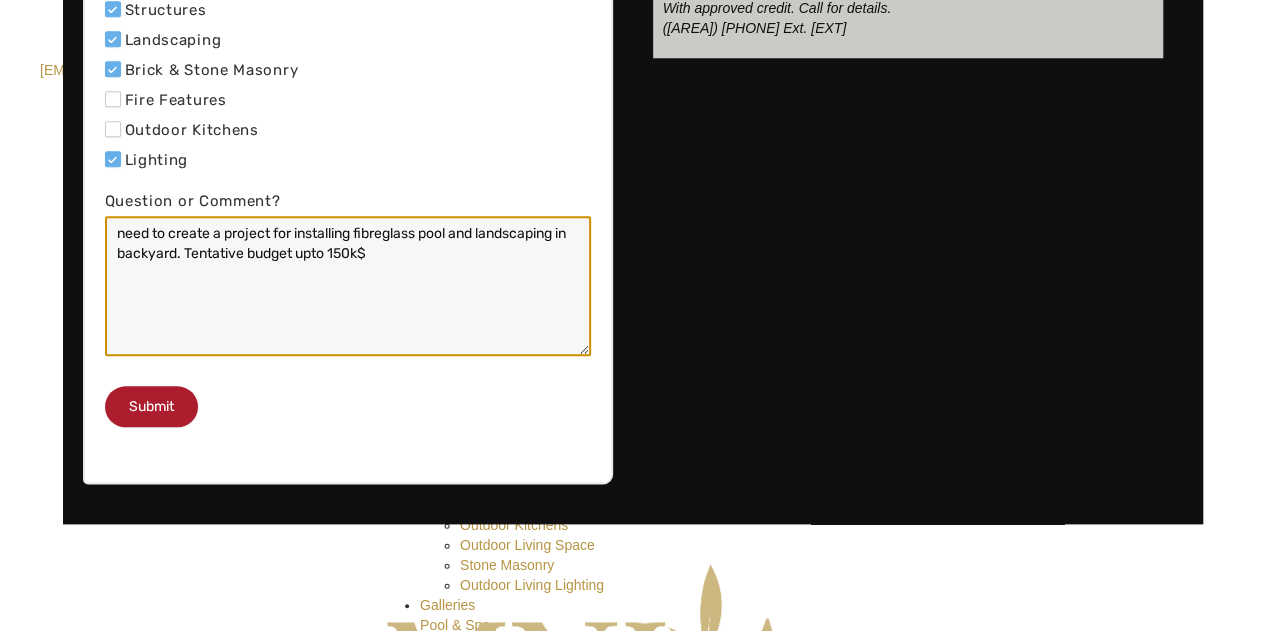 scroll, scrollTop: 1000, scrollLeft: 0, axis: vertical 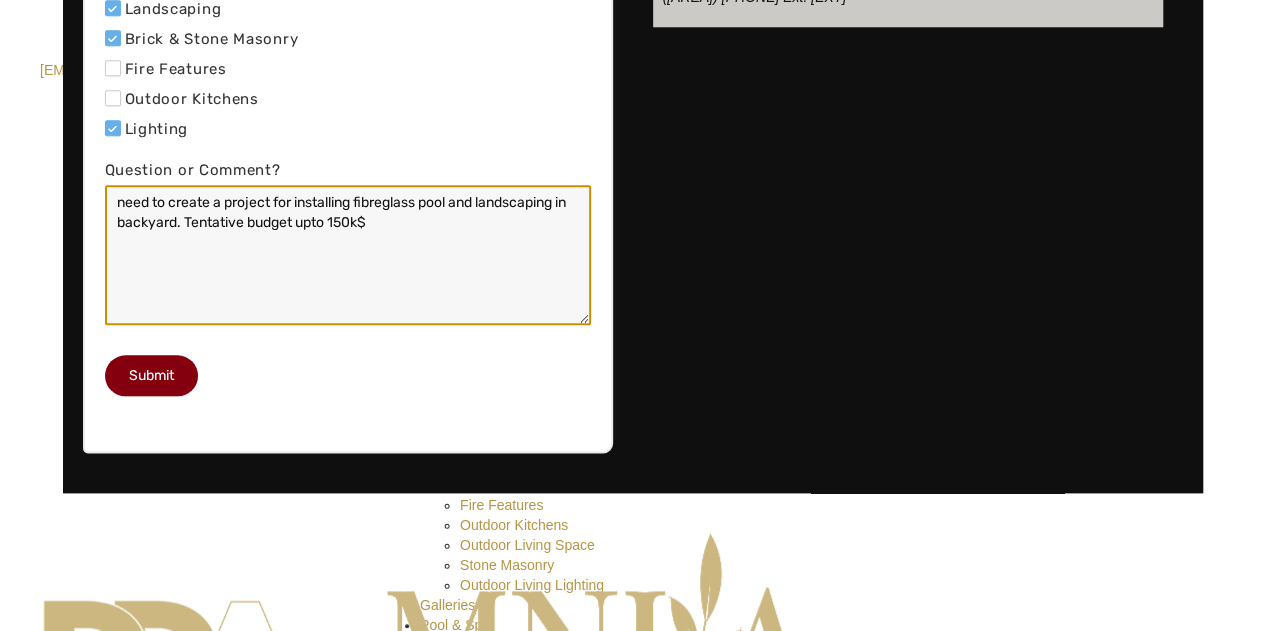 type on "need to create a project for installing fibreglass pool and landscaping in backyard. Tentative budget upto 150k$" 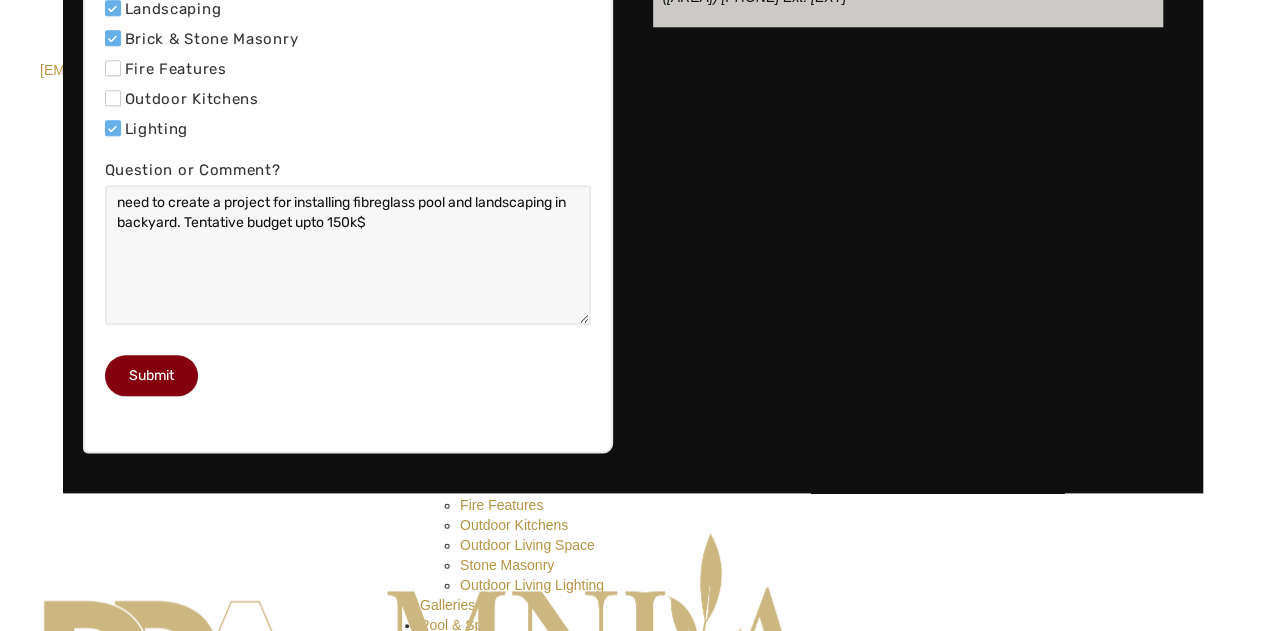 click on "Submit" at bounding box center (151, 375) 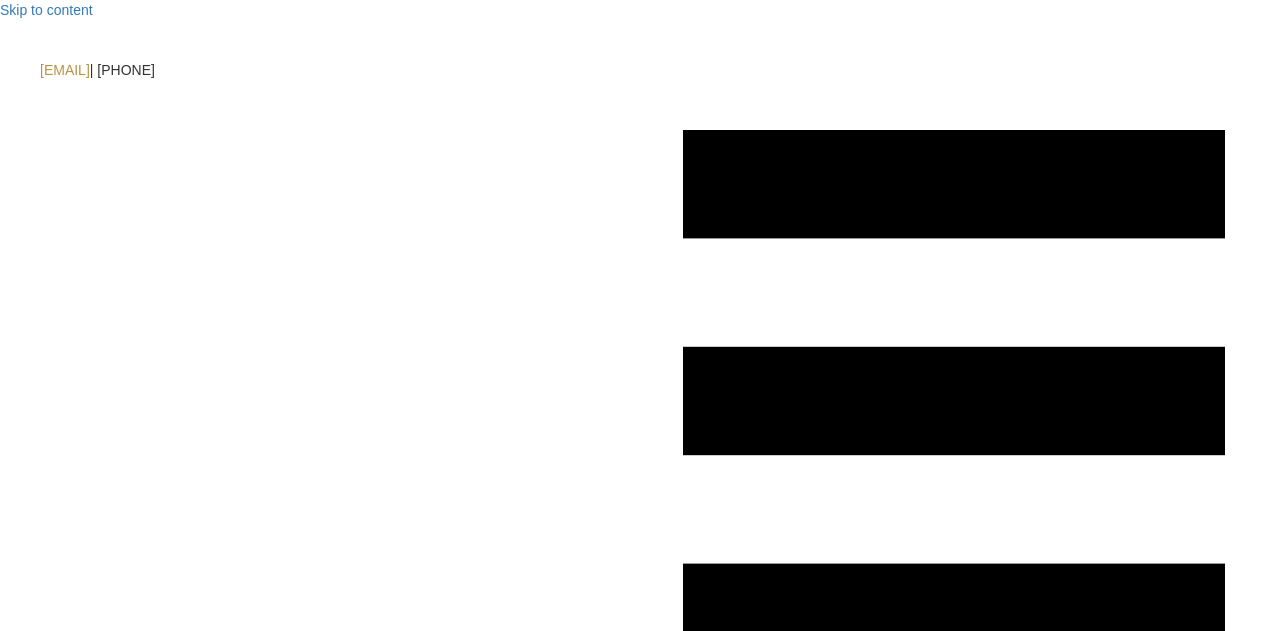 scroll, scrollTop: 0, scrollLeft: 0, axis: both 